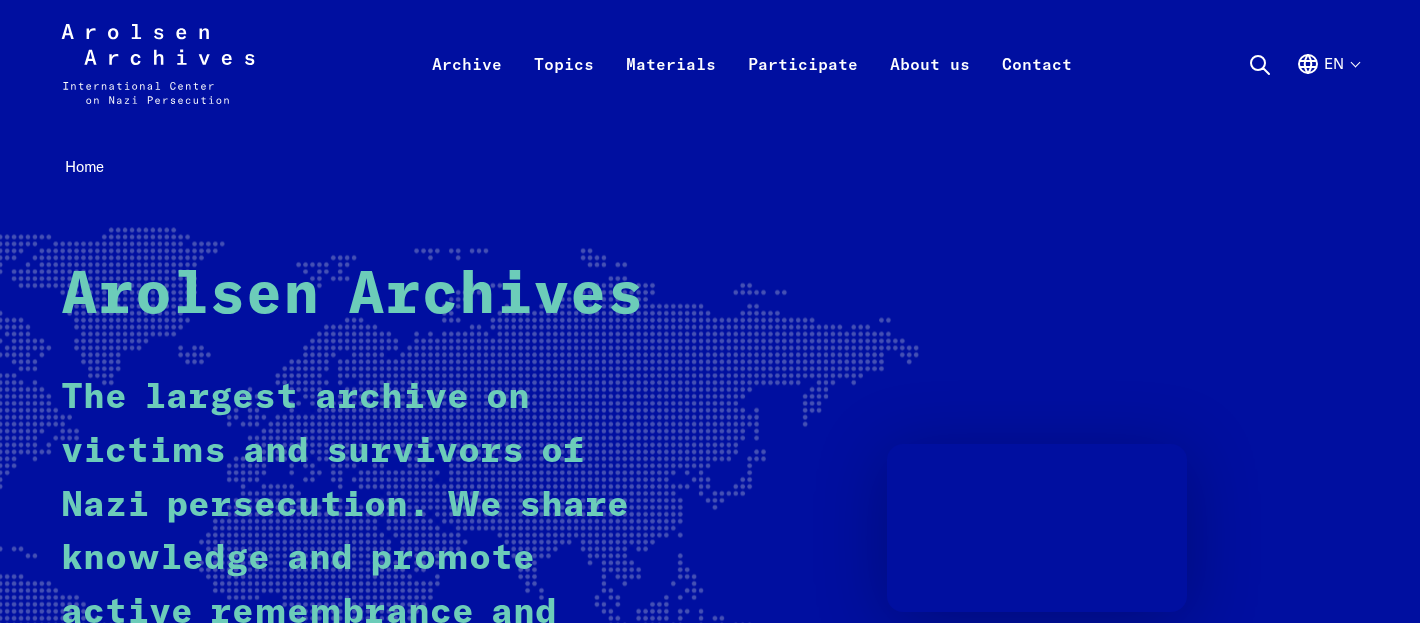 scroll, scrollTop: 0, scrollLeft: 0, axis: both 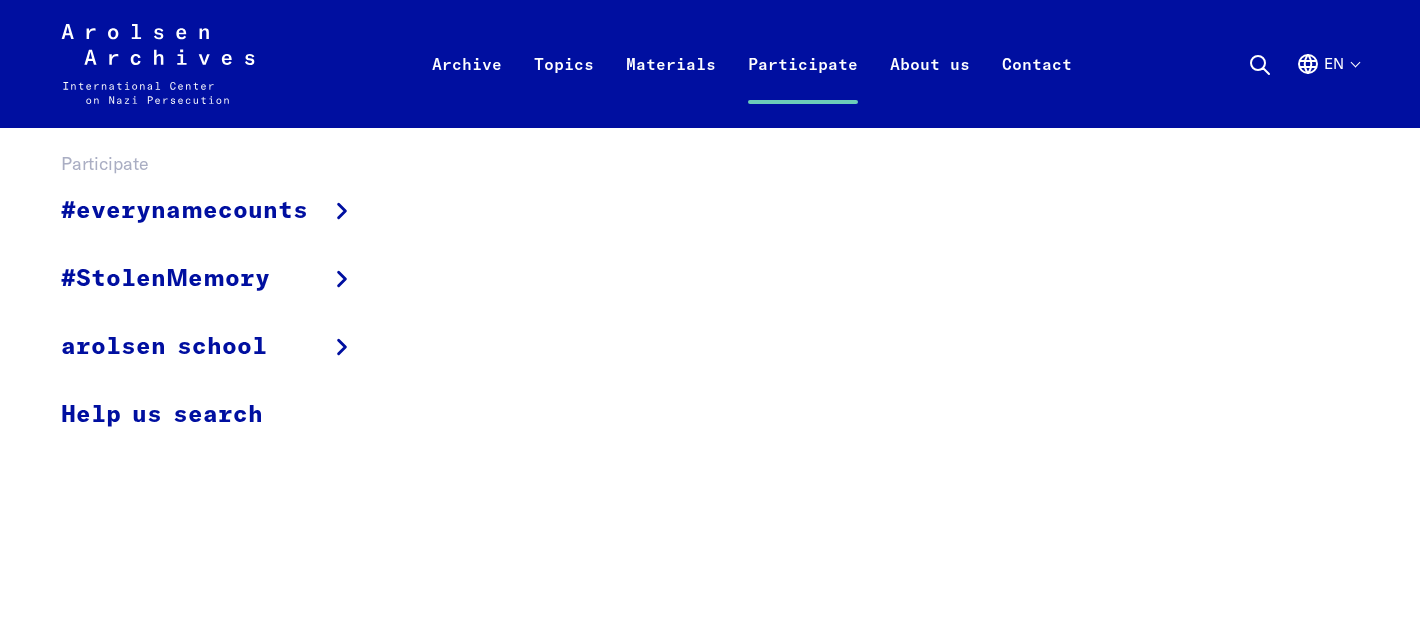 click on "#everynamecounts Projects in schools Corporate social responsibility Political involvement Prominent support #StolenMemory What is #StolenMemory? The Traveling Exhibition Information for Volunteers Educational Projects Online Exhibitions & Poster Exhibitions arolsen school Interactive digital learning resources Participatory and relevant Keeping local remembrance alive Help us search" at bounding box center (710, 381) 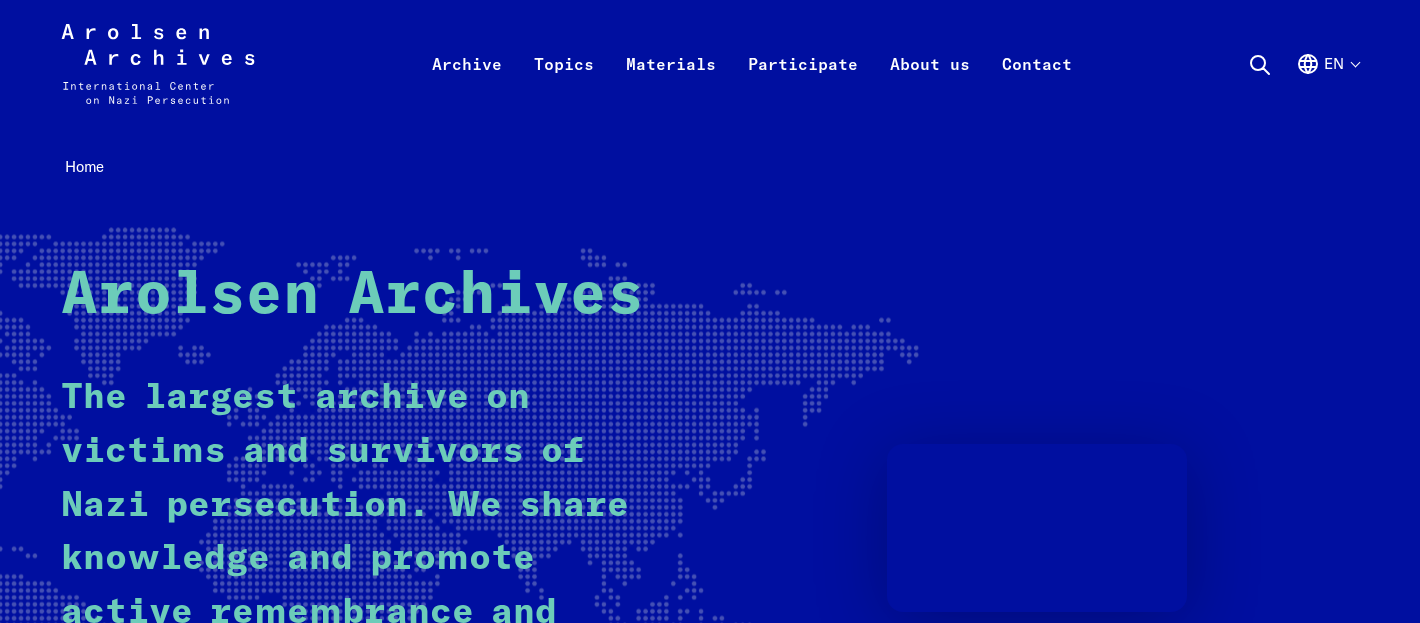 click on "en" at bounding box center [1327, 88] 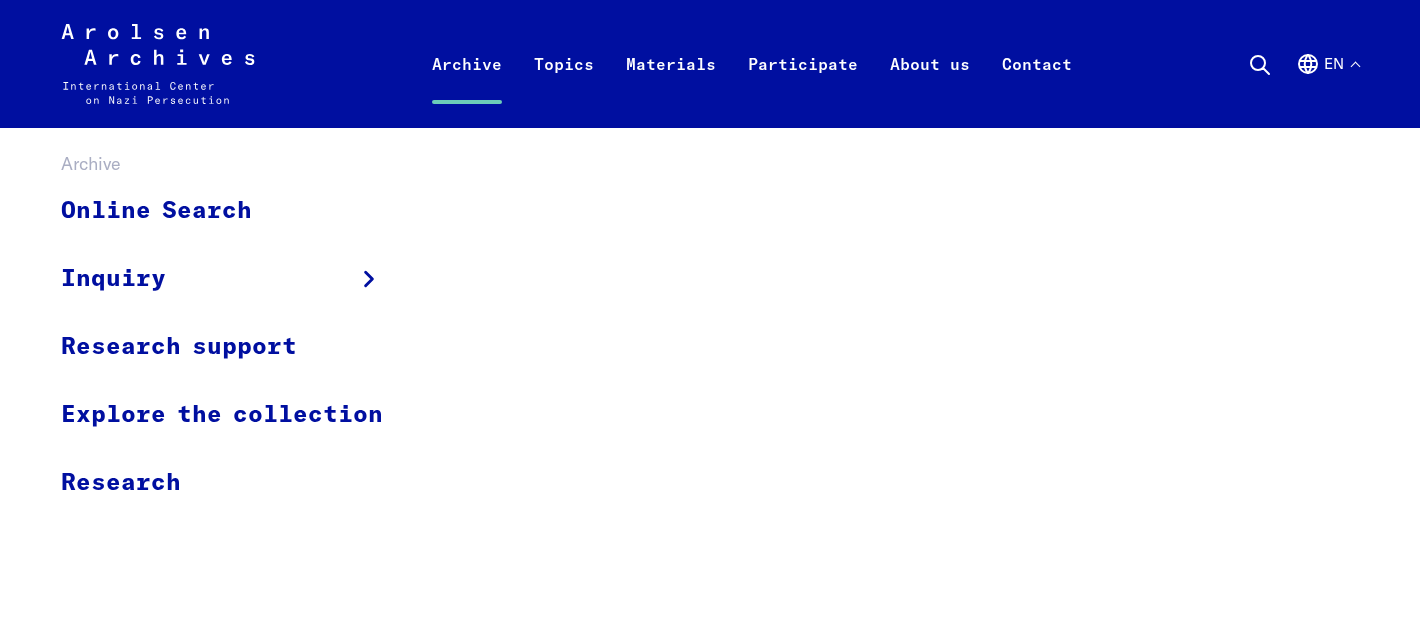 click on "Archive" at bounding box center [467, 88] 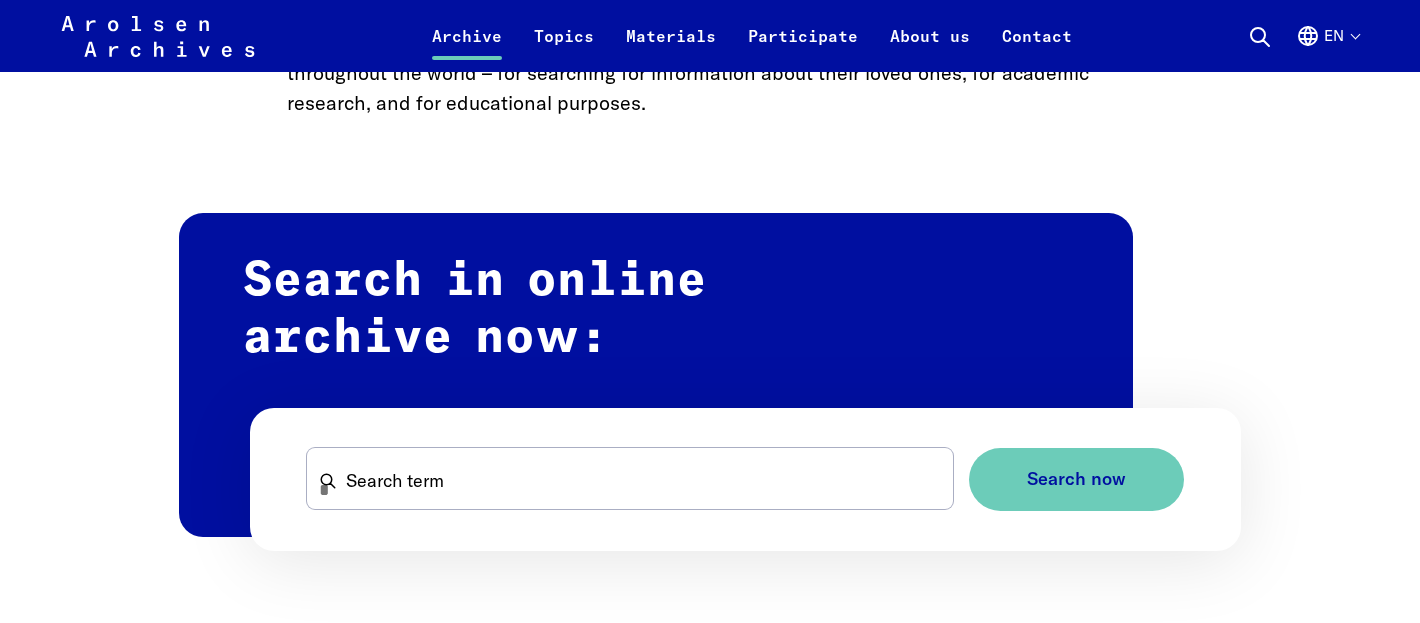 scroll, scrollTop: 1159, scrollLeft: 0, axis: vertical 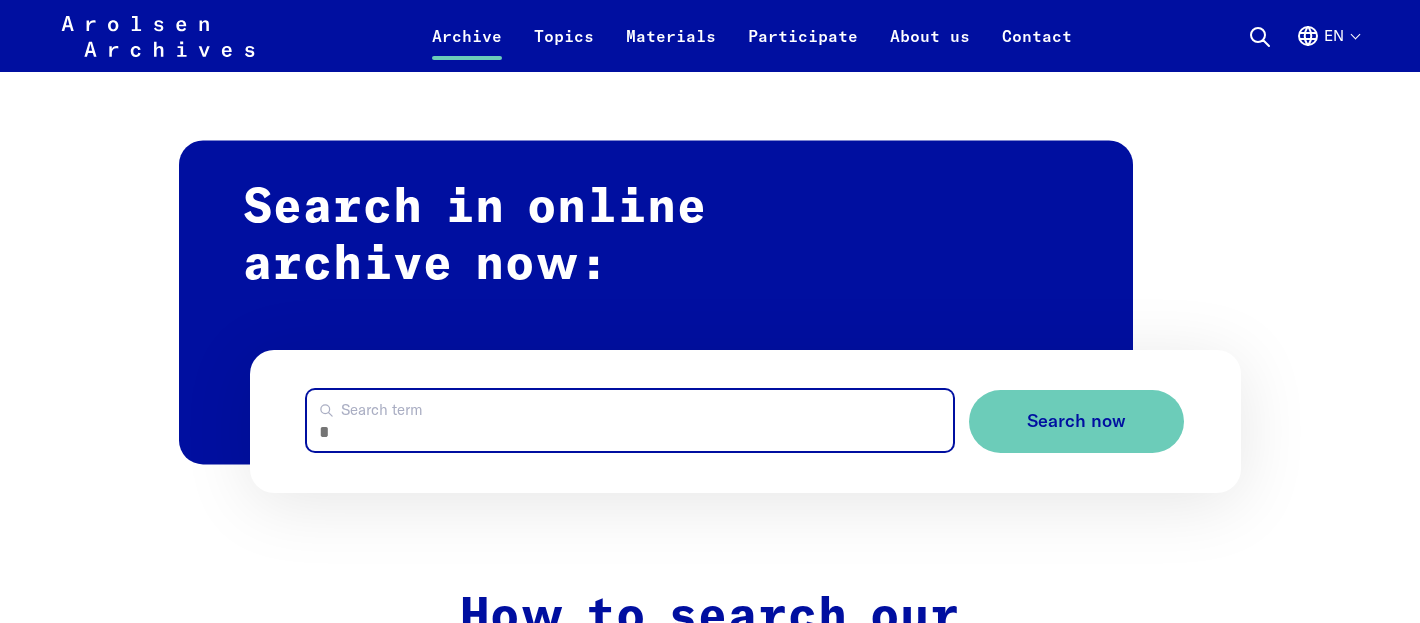 click on "Search term" at bounding box center (630, 420) 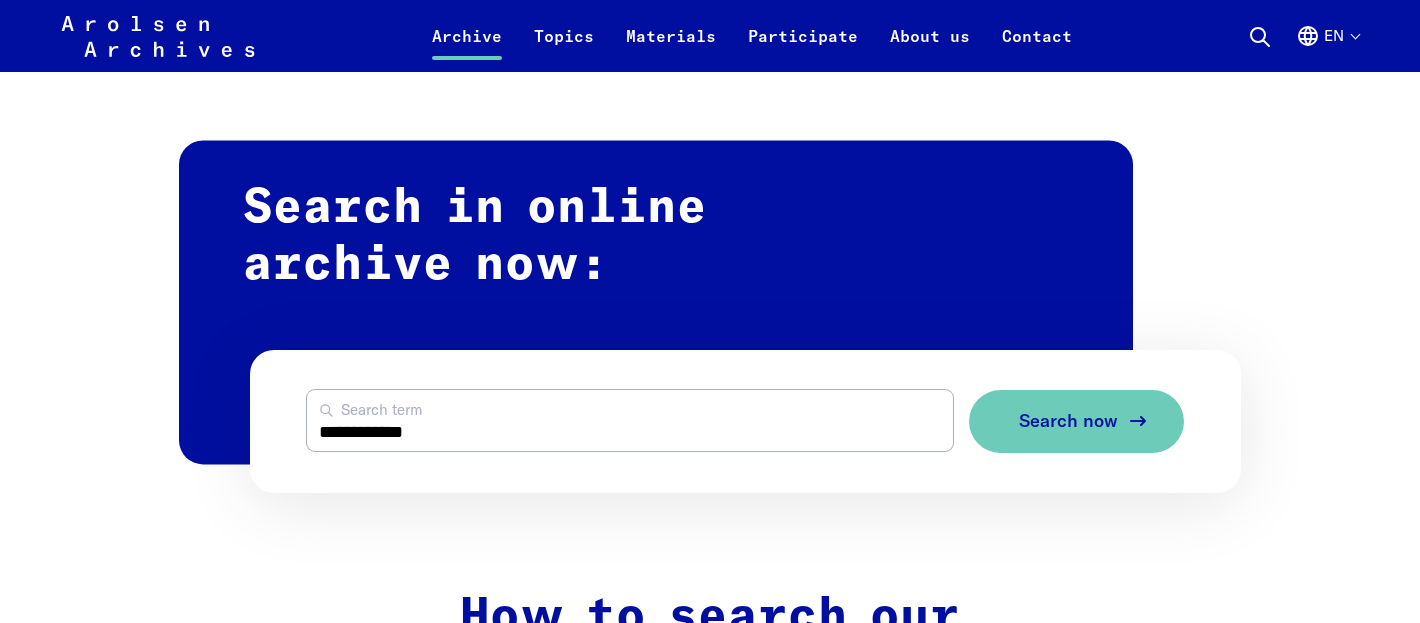 click on "Search now" at bounding box center (1068, 421) 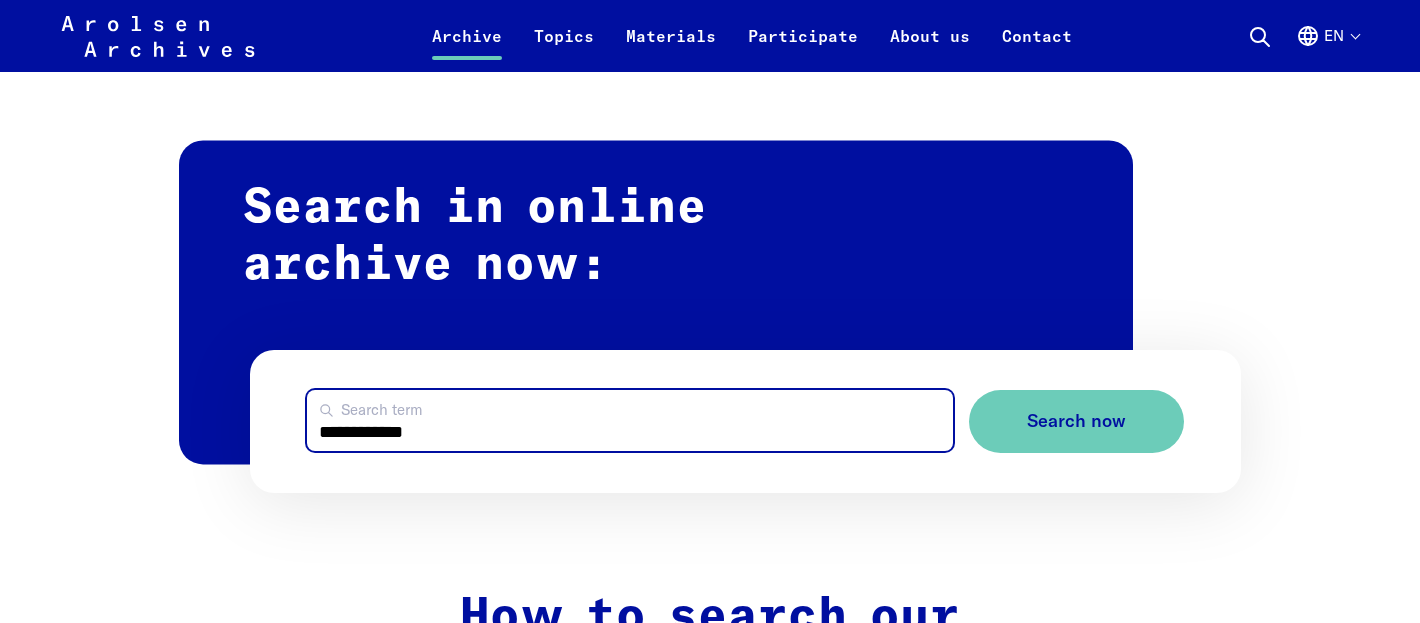 click on "**********" at bounding box center [630, 420] 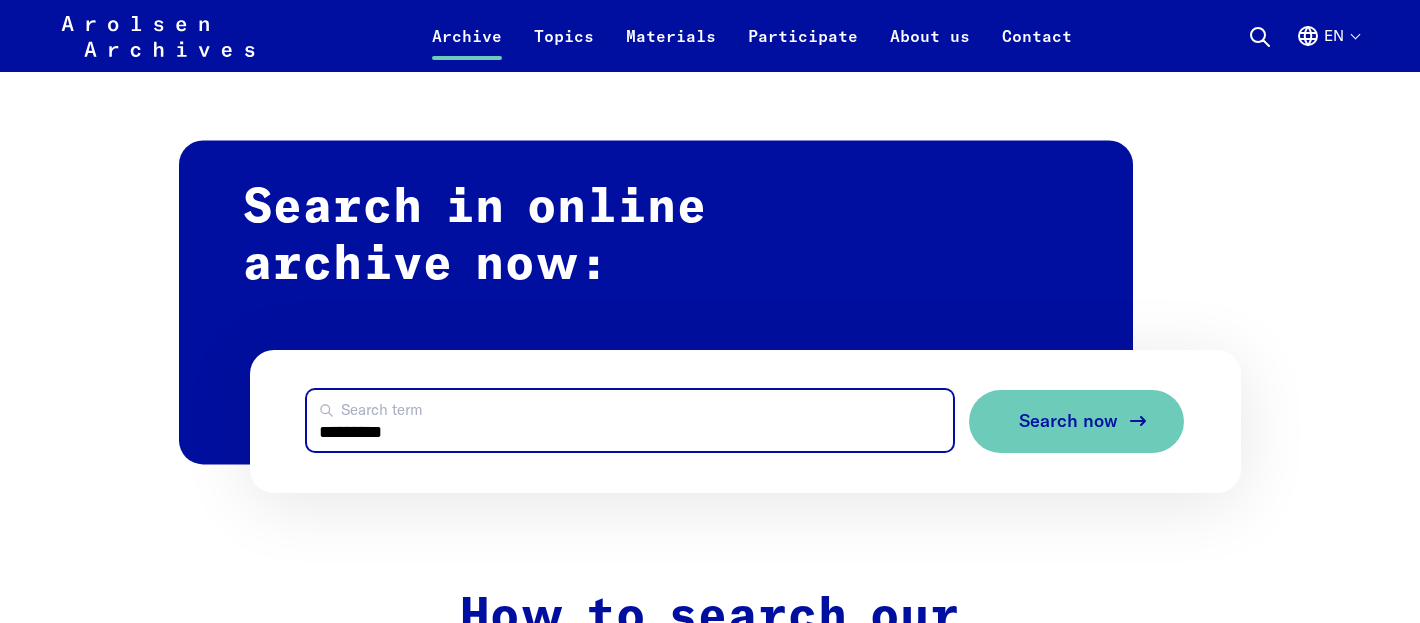 type on "*********" 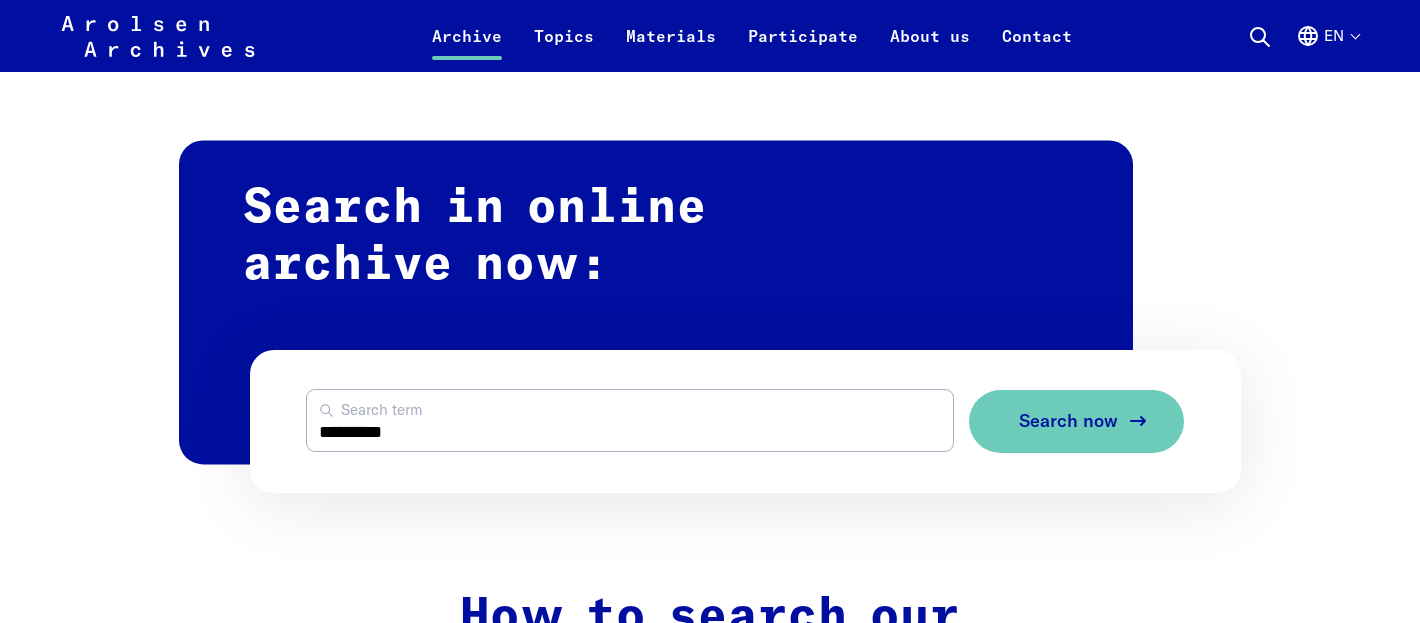 click on "Search now" at bounding box center [1068, 421] 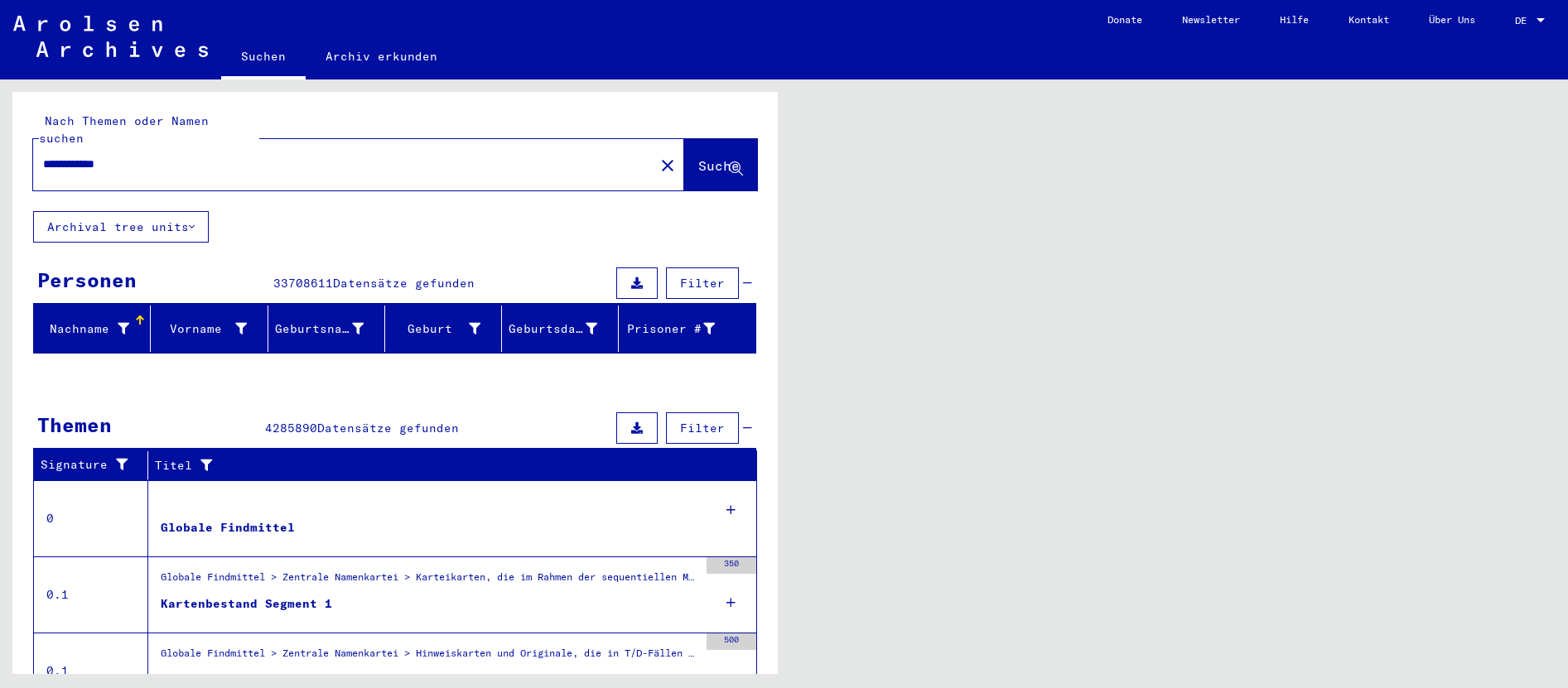 scroll, scrollTop: 0, scrollLeft: 0, axis: both 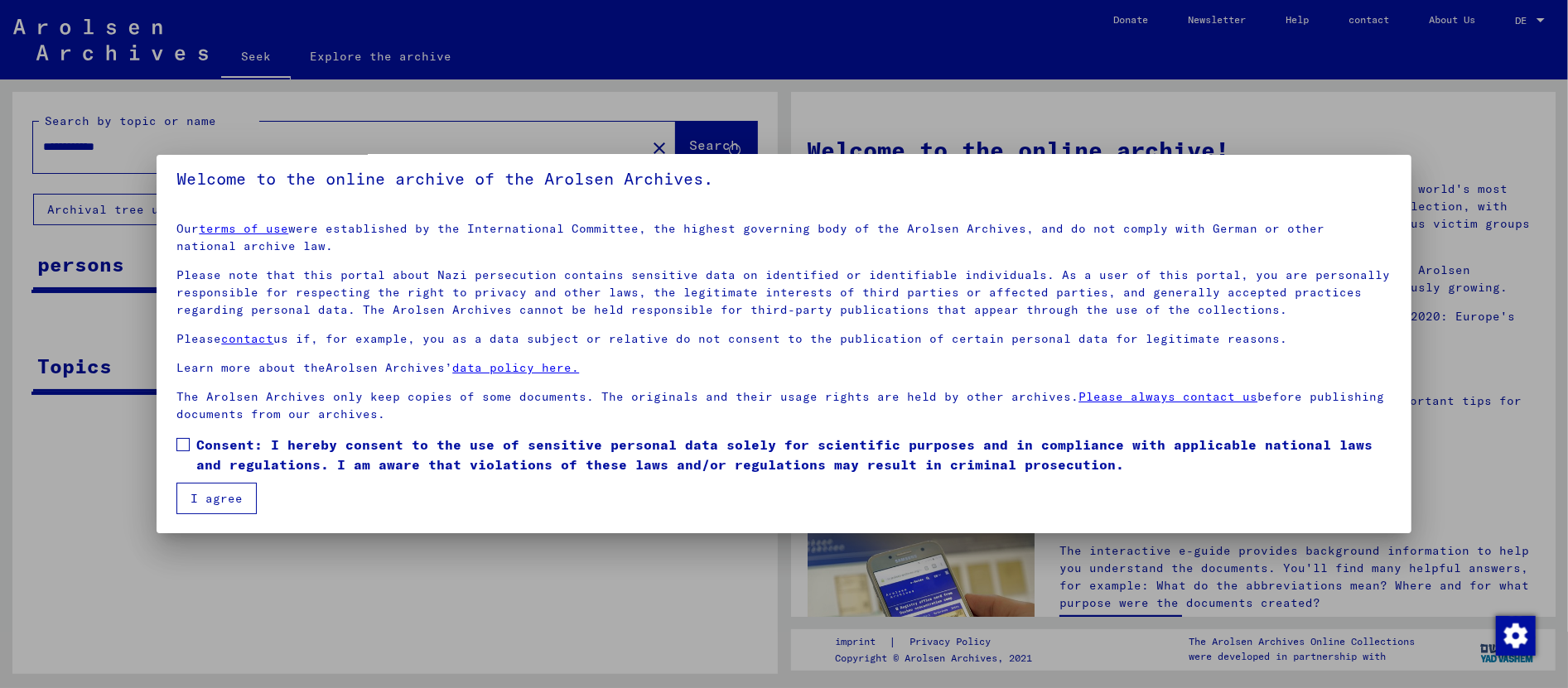 click at bounding box center (183, 445) 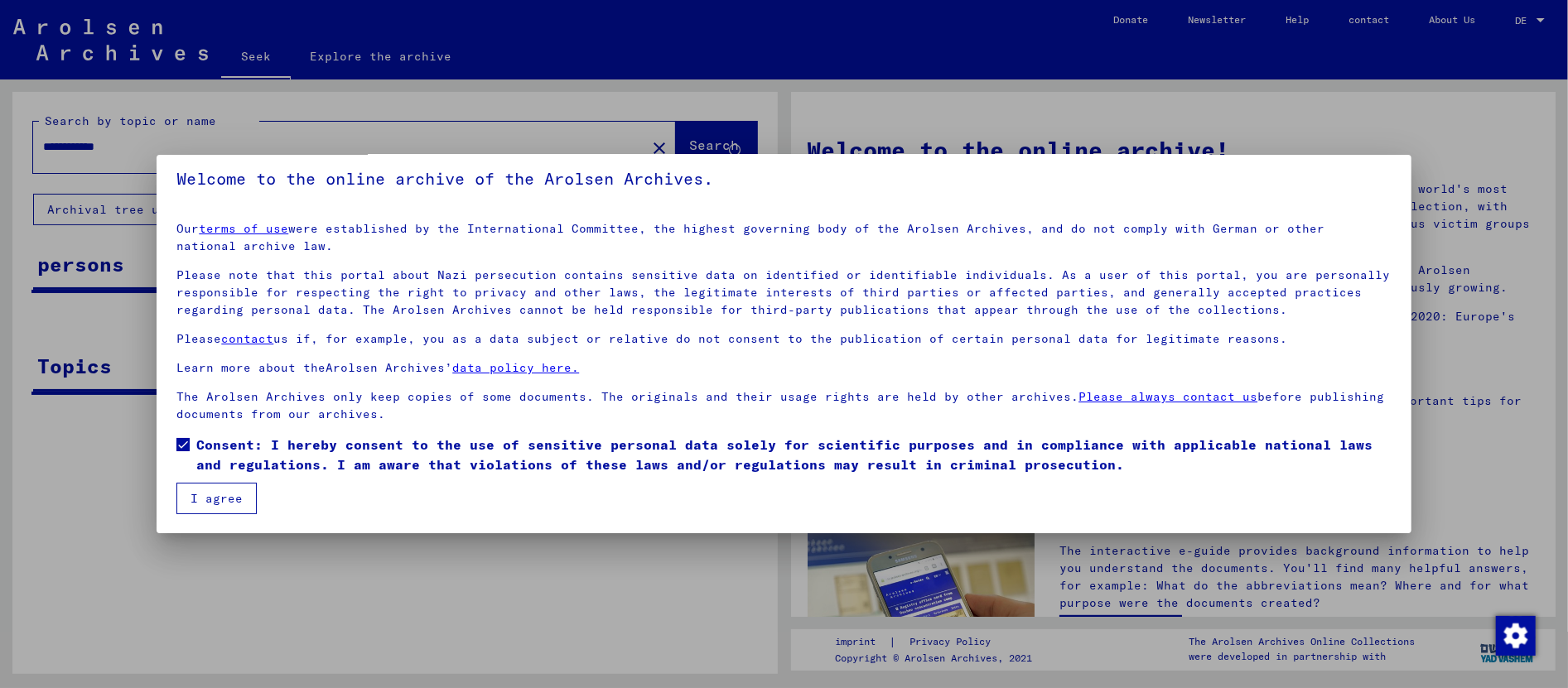 click on "I agree" at bounding box center [216, 498] 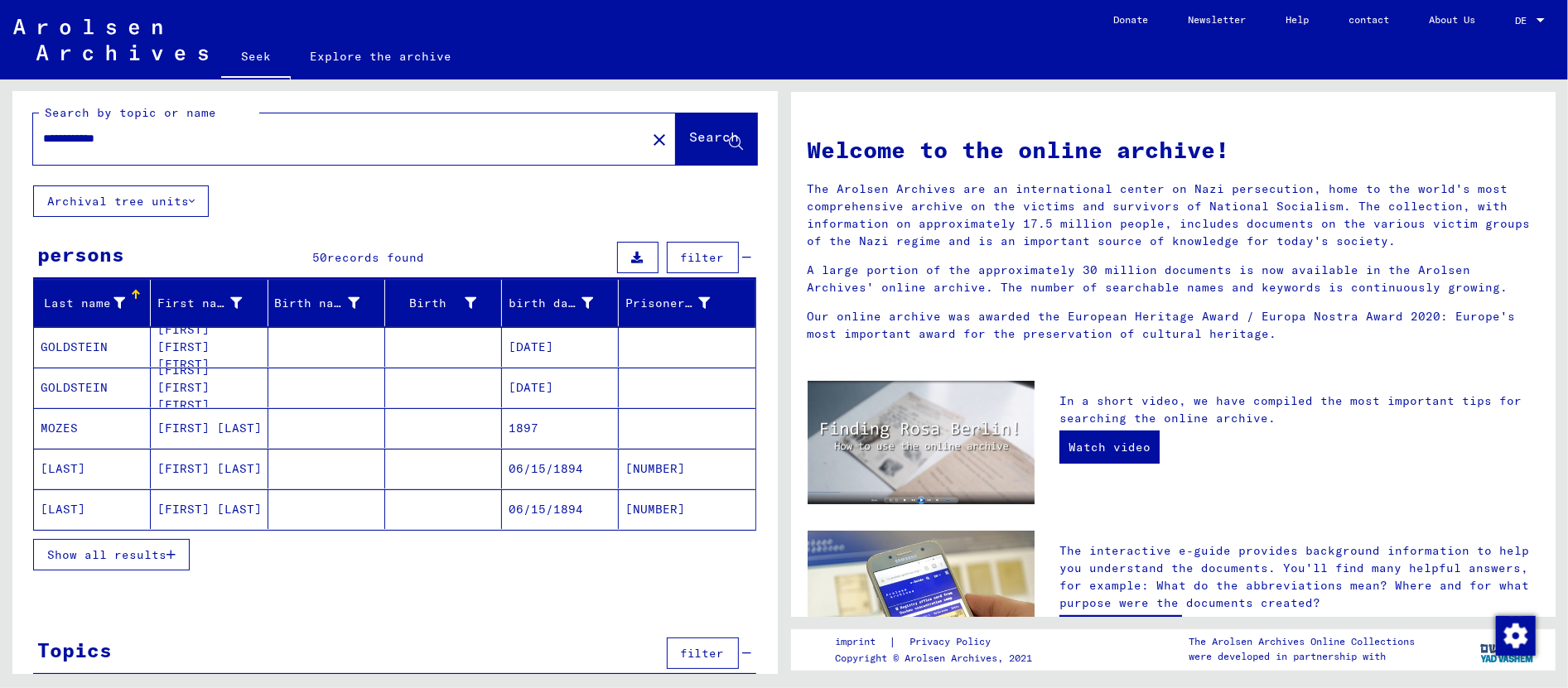 scroll, scrollTop: 11, scrollLeft: 0, axis: vertical 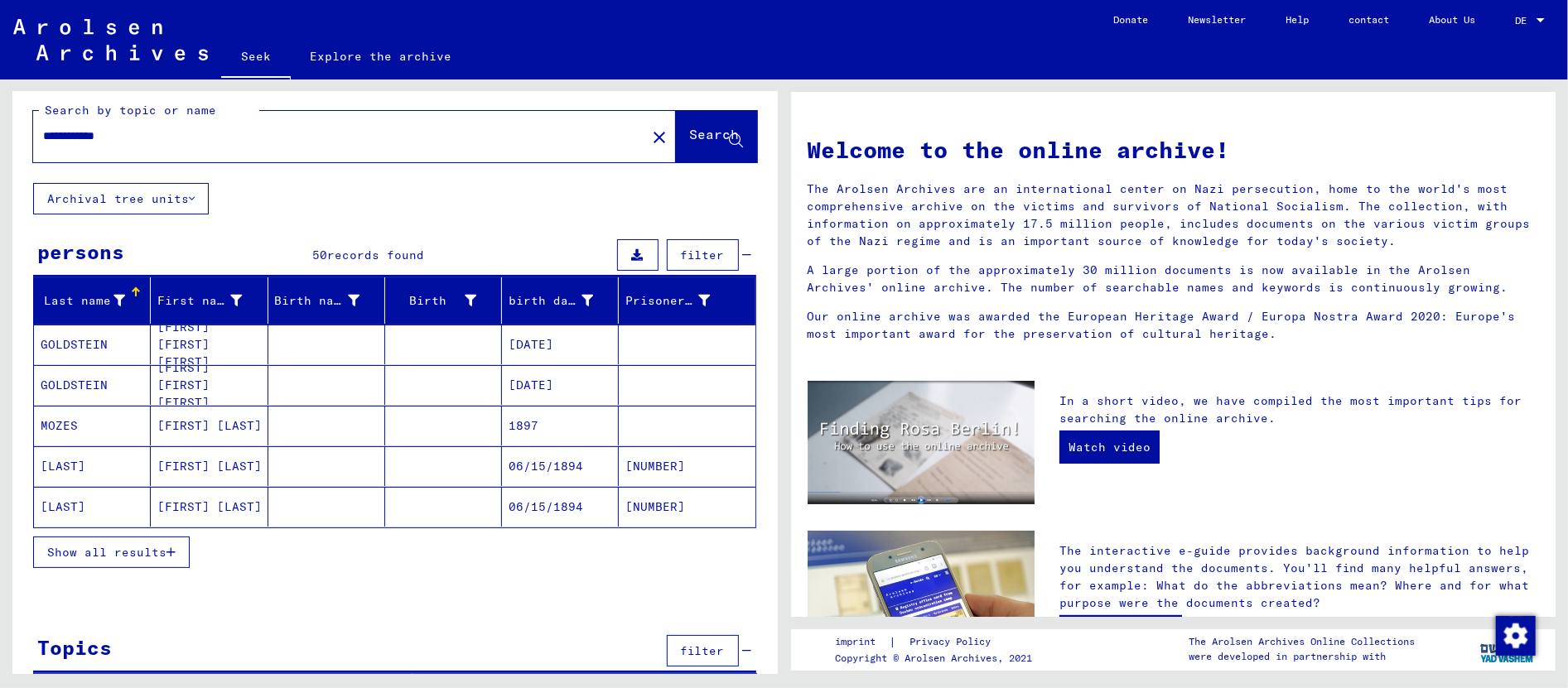 click on "**********" 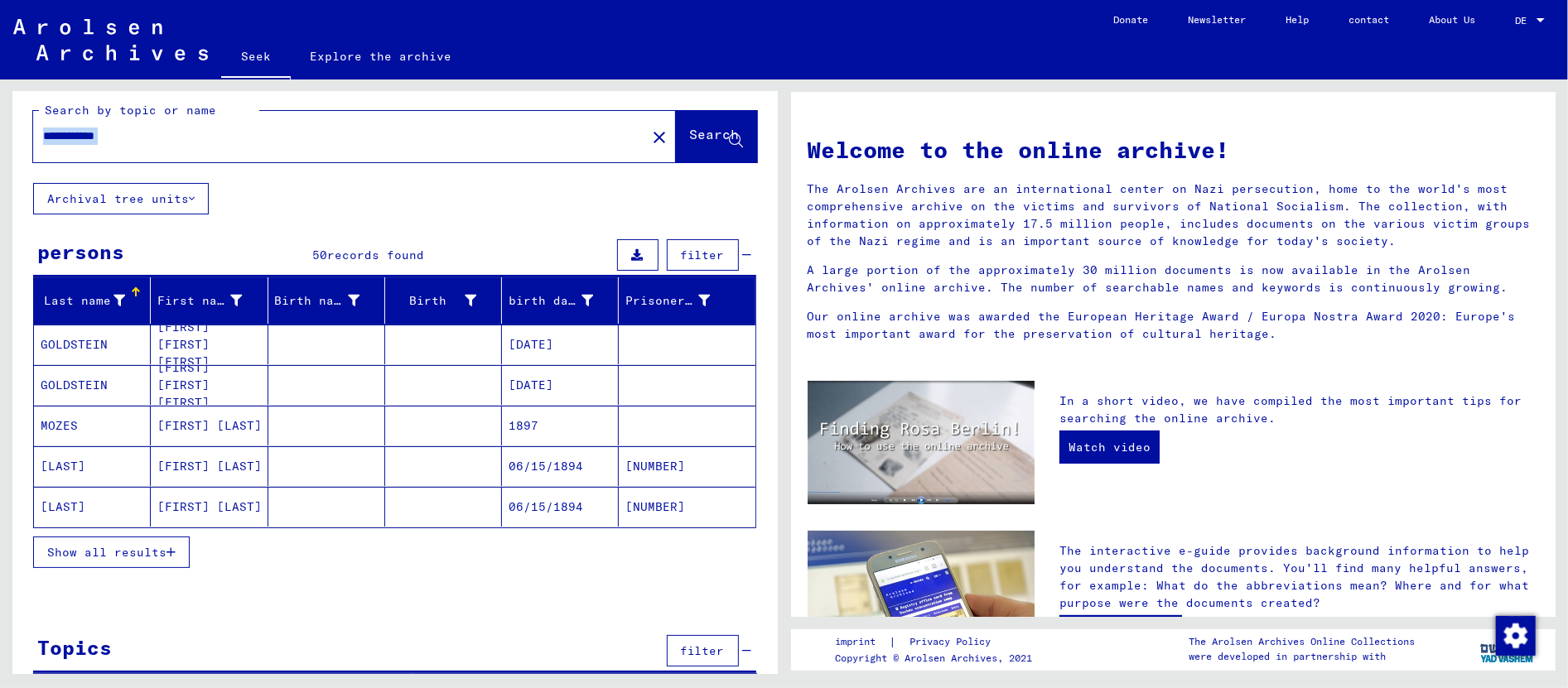 click on "**********" 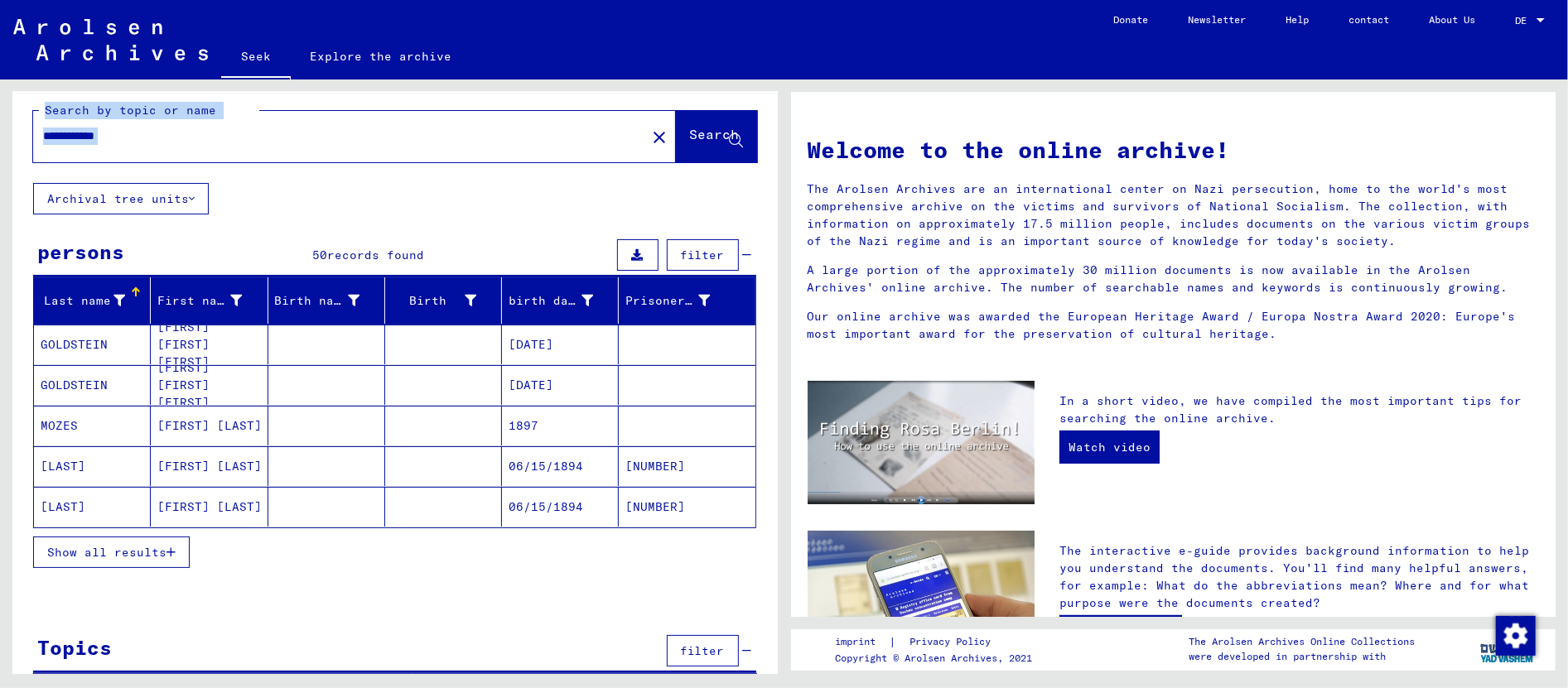 scroll, scrollTop: 36, scrollLeft: 0, axis: vertical 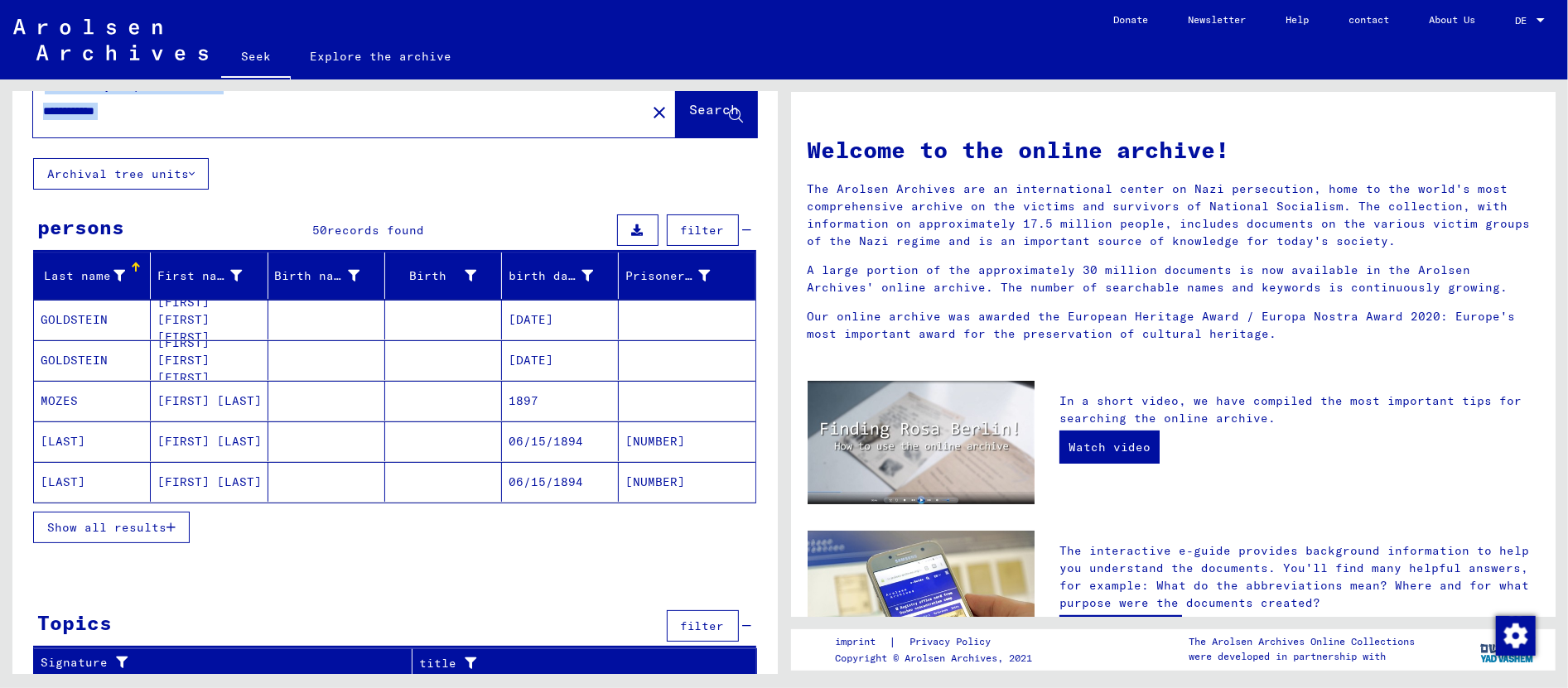 click on "**********" 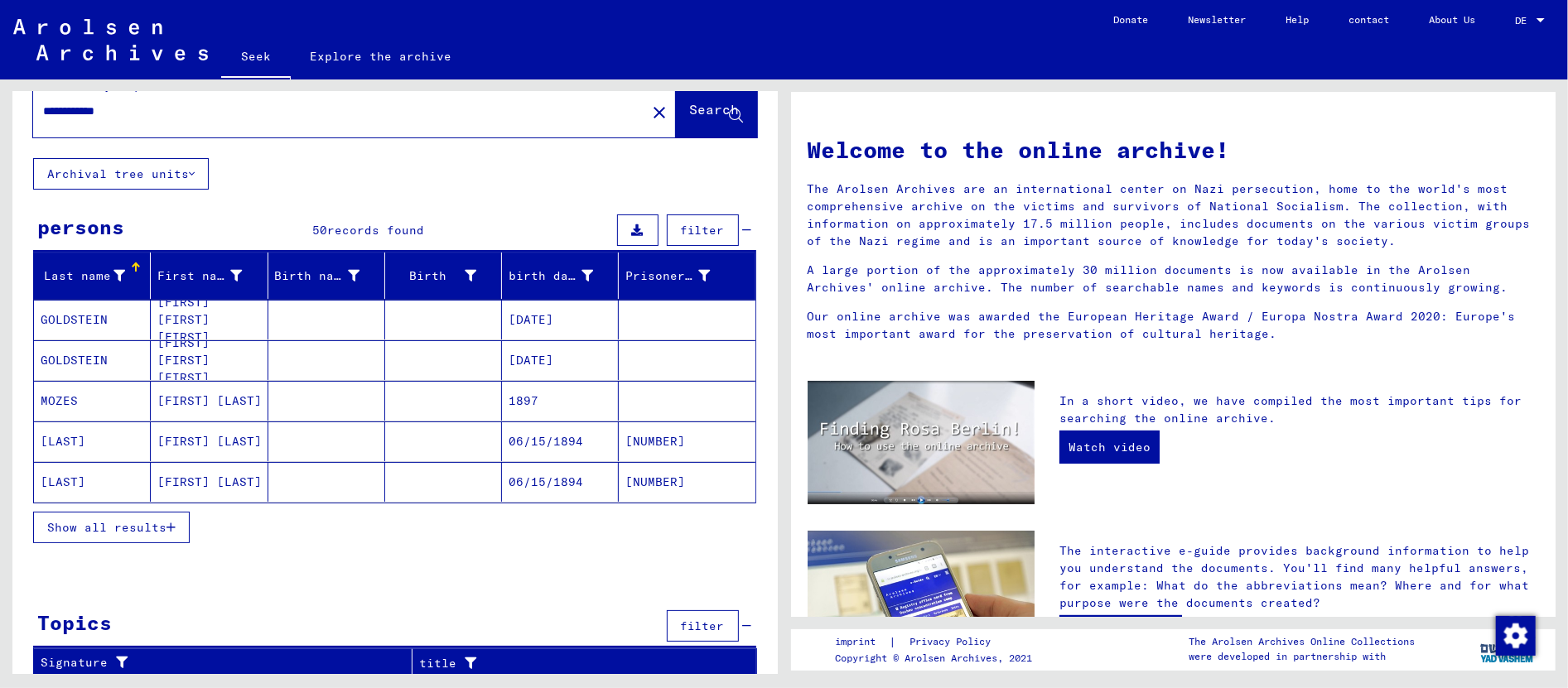 click on "**********" 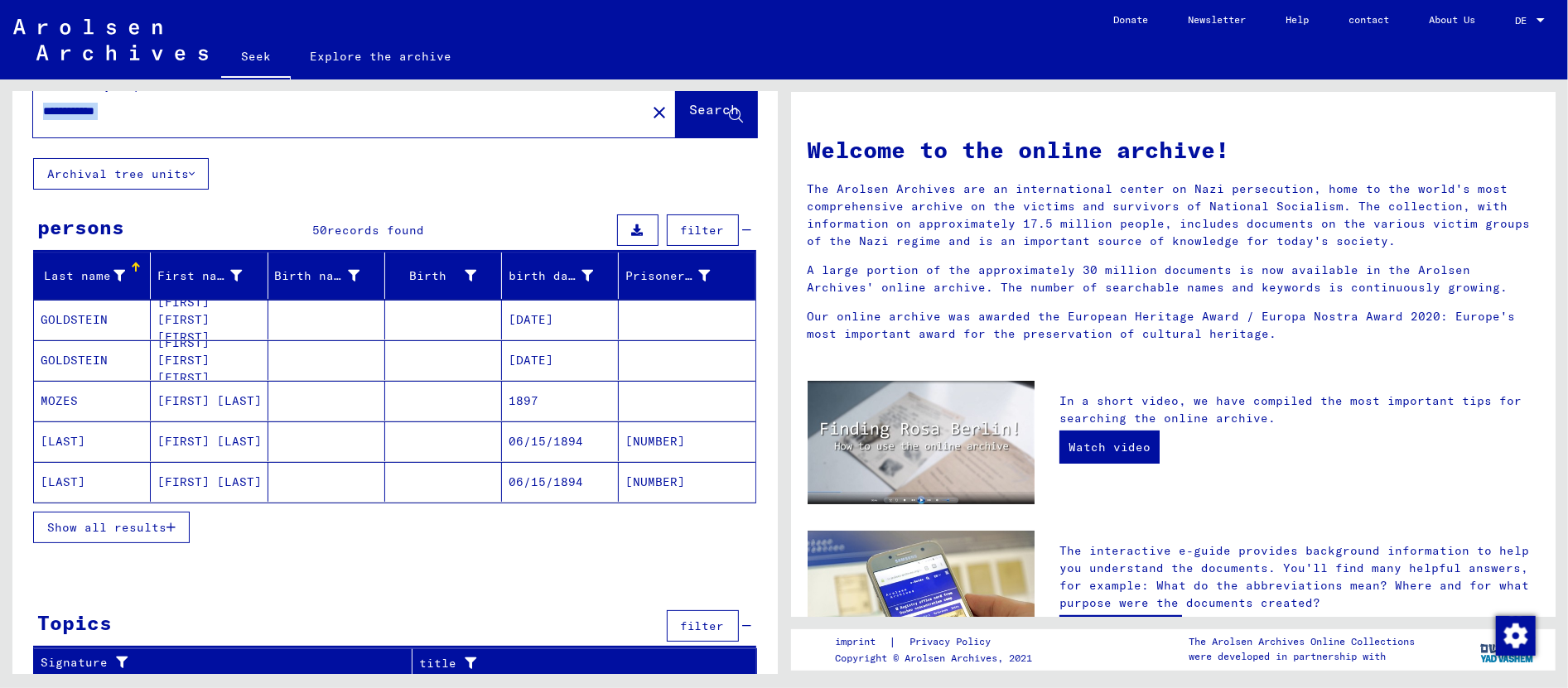 click on "**********" 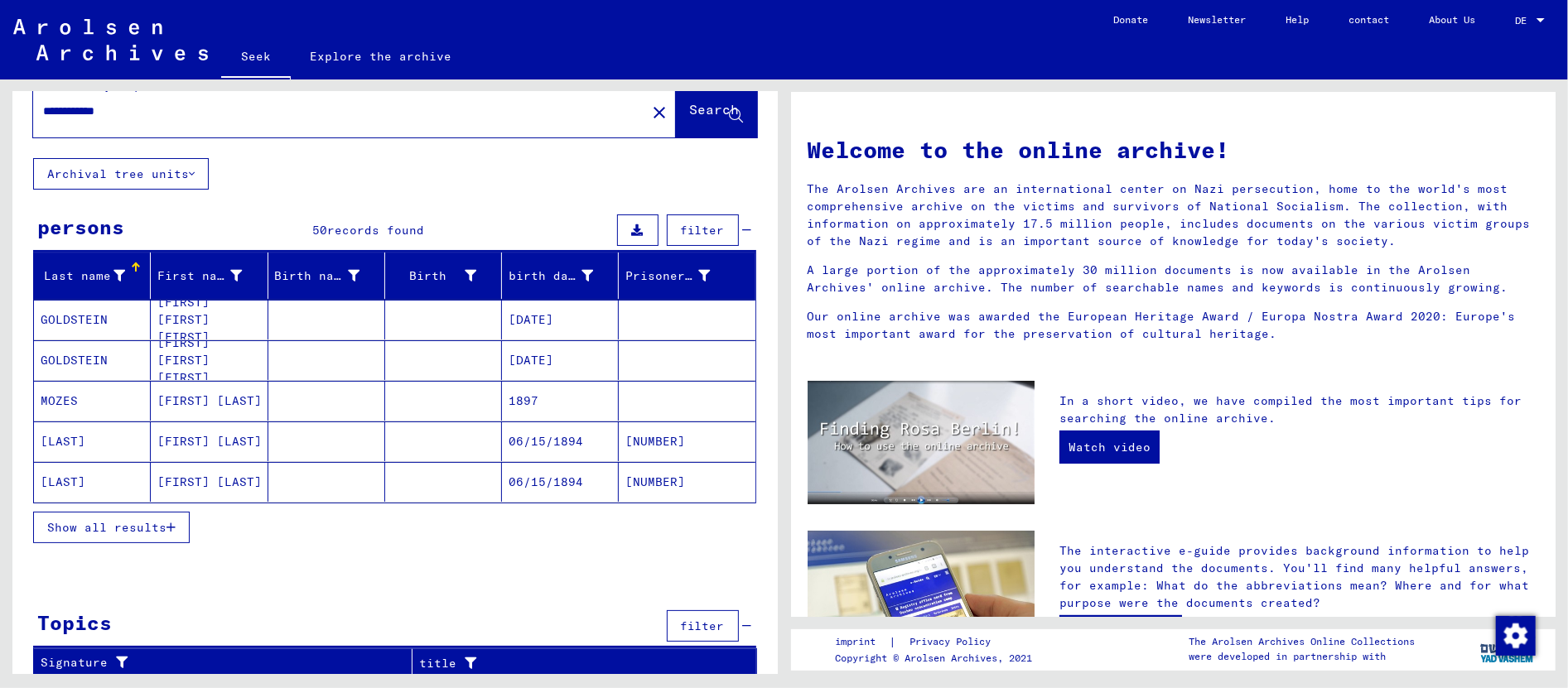 click on "**********" at bounding box center [335, 111] 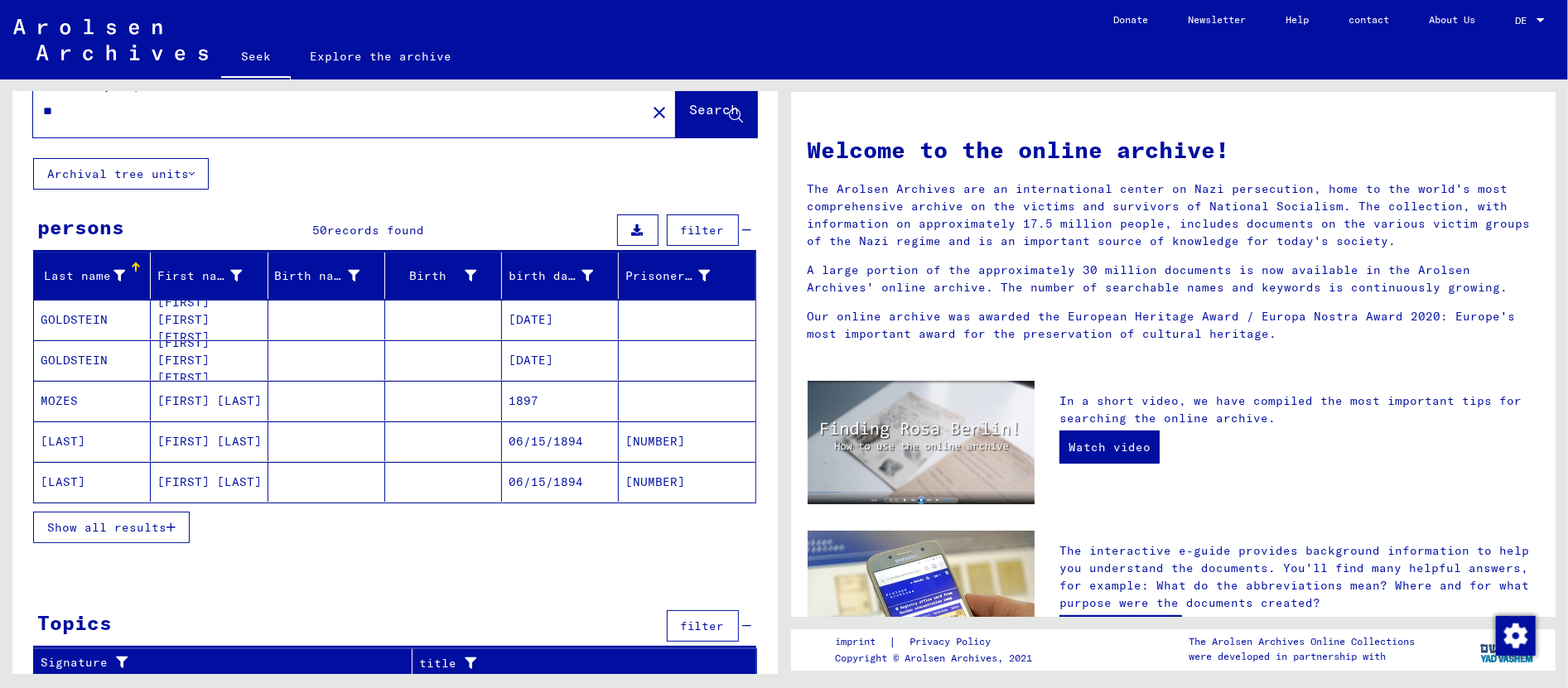 type on "*" 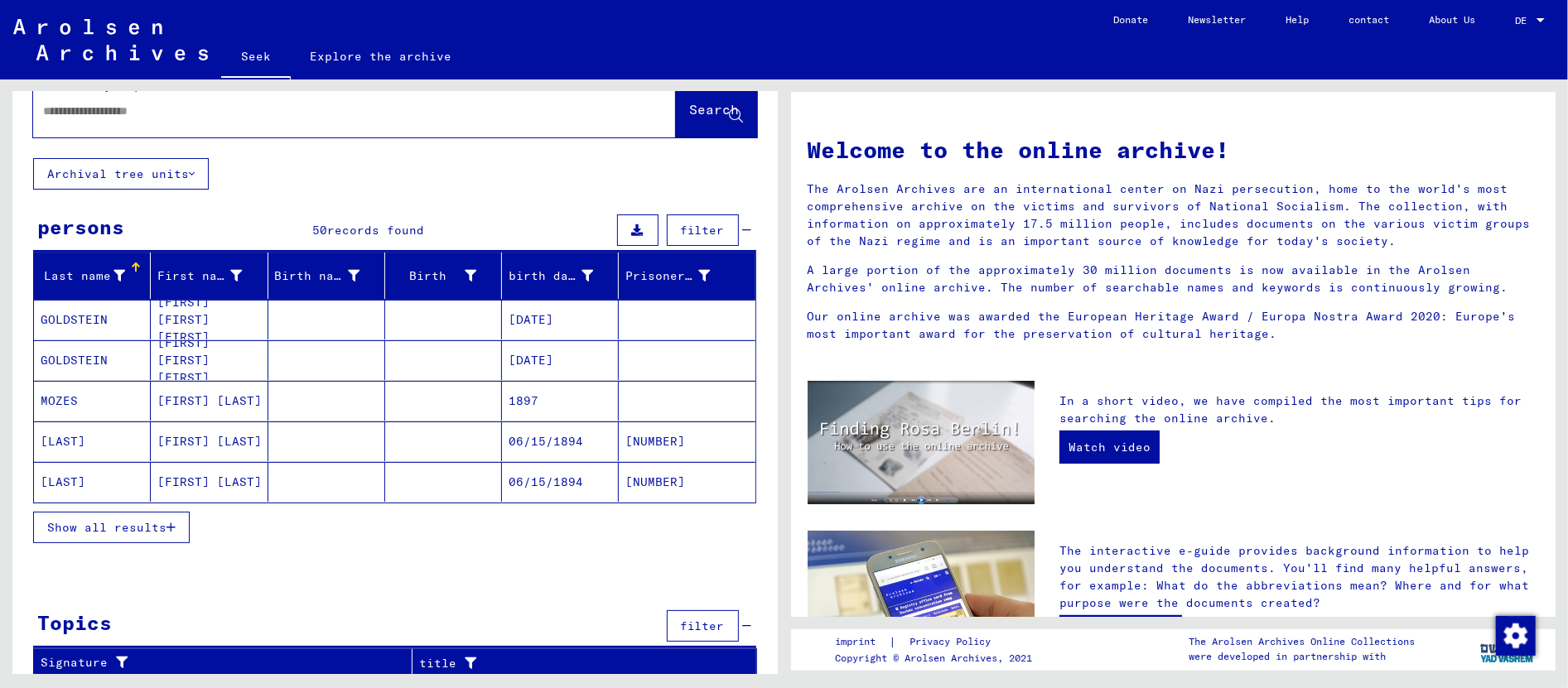type on "*" 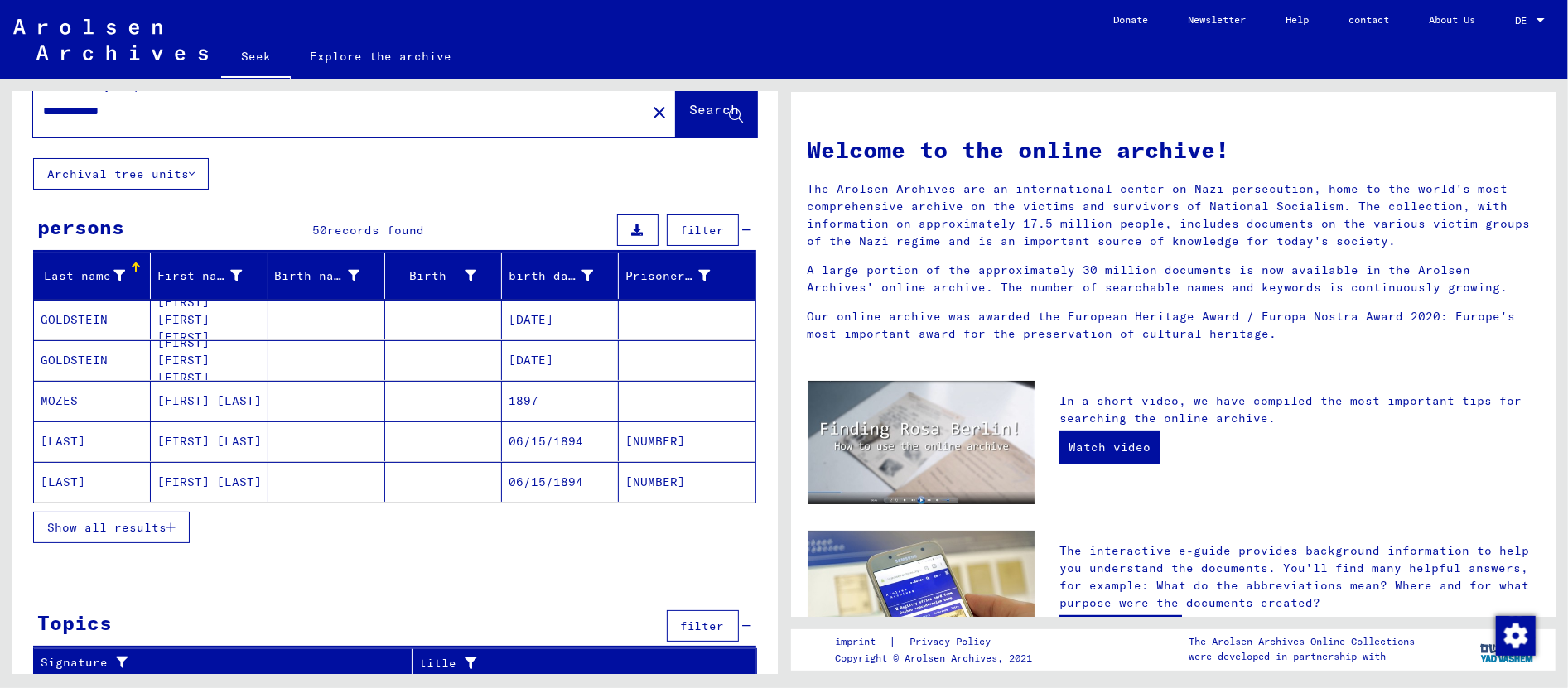 scroll, scrollTop: 0, scrollLeft: 0, axis: both 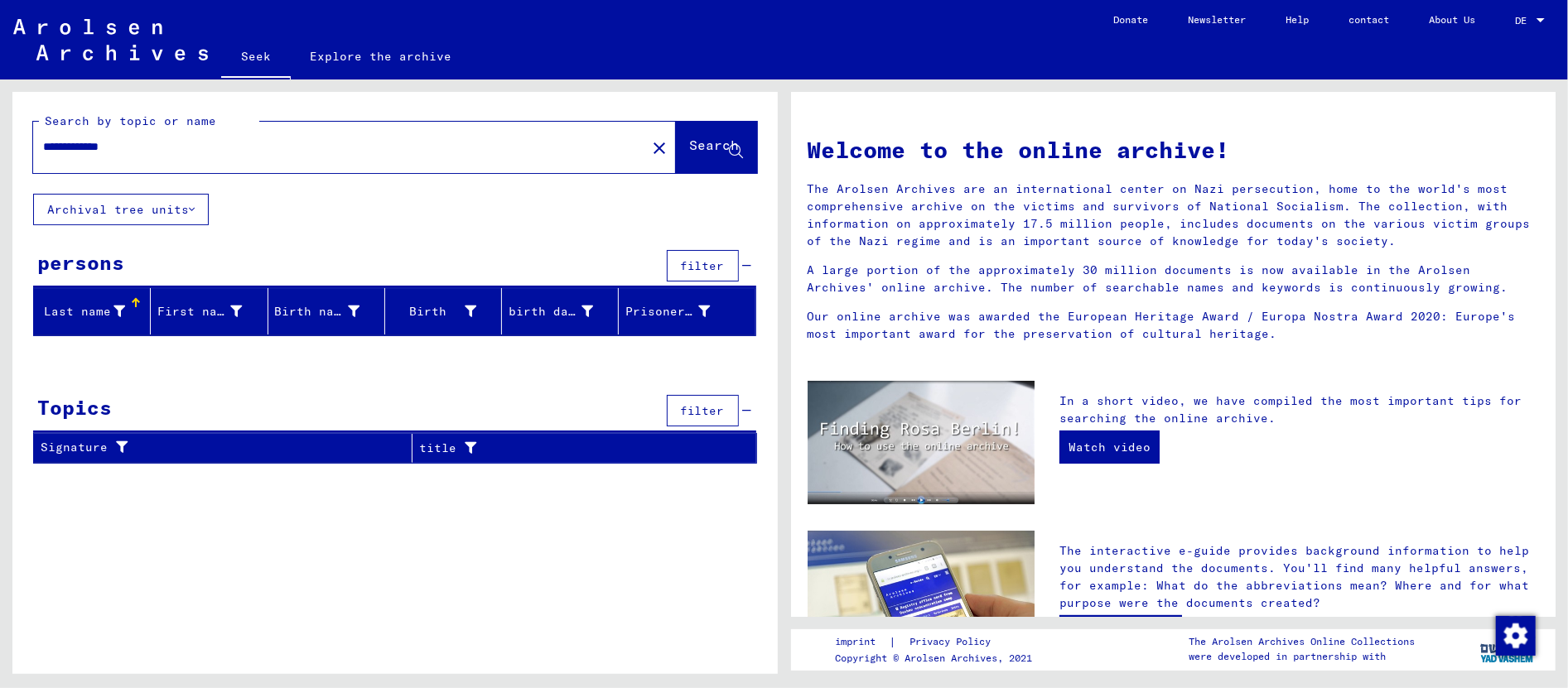 click on "**********" at bounding box center [335, 147] 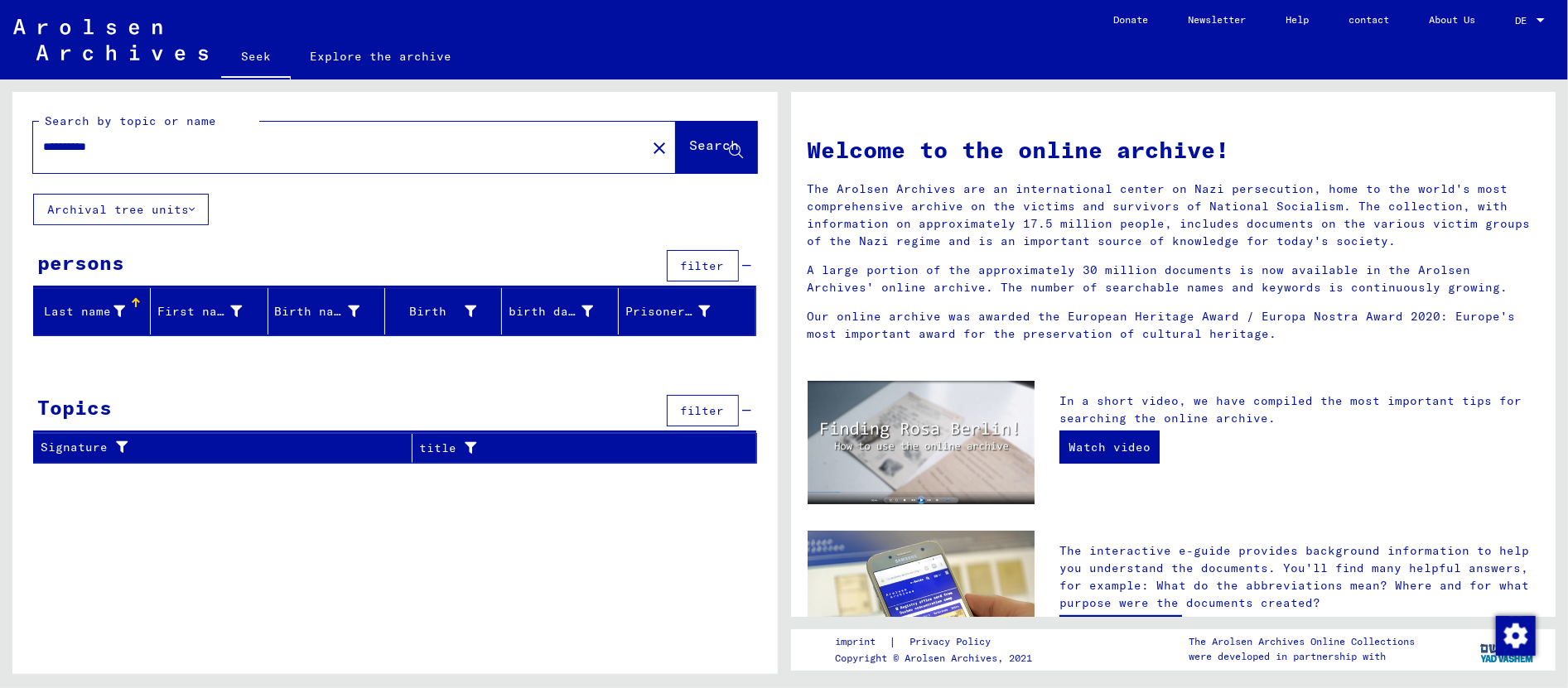 type on "**********" 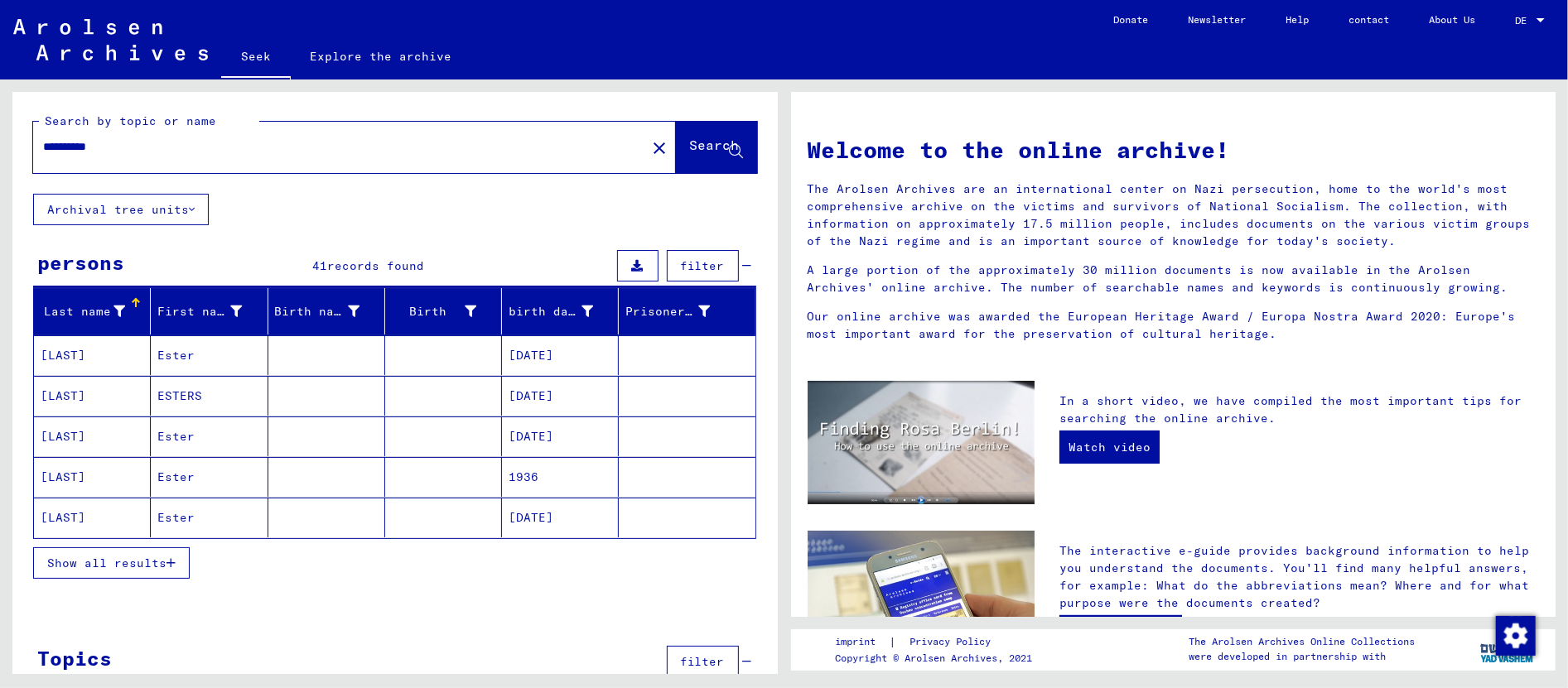 click on "Show all results" at bounding box center [111, 563] 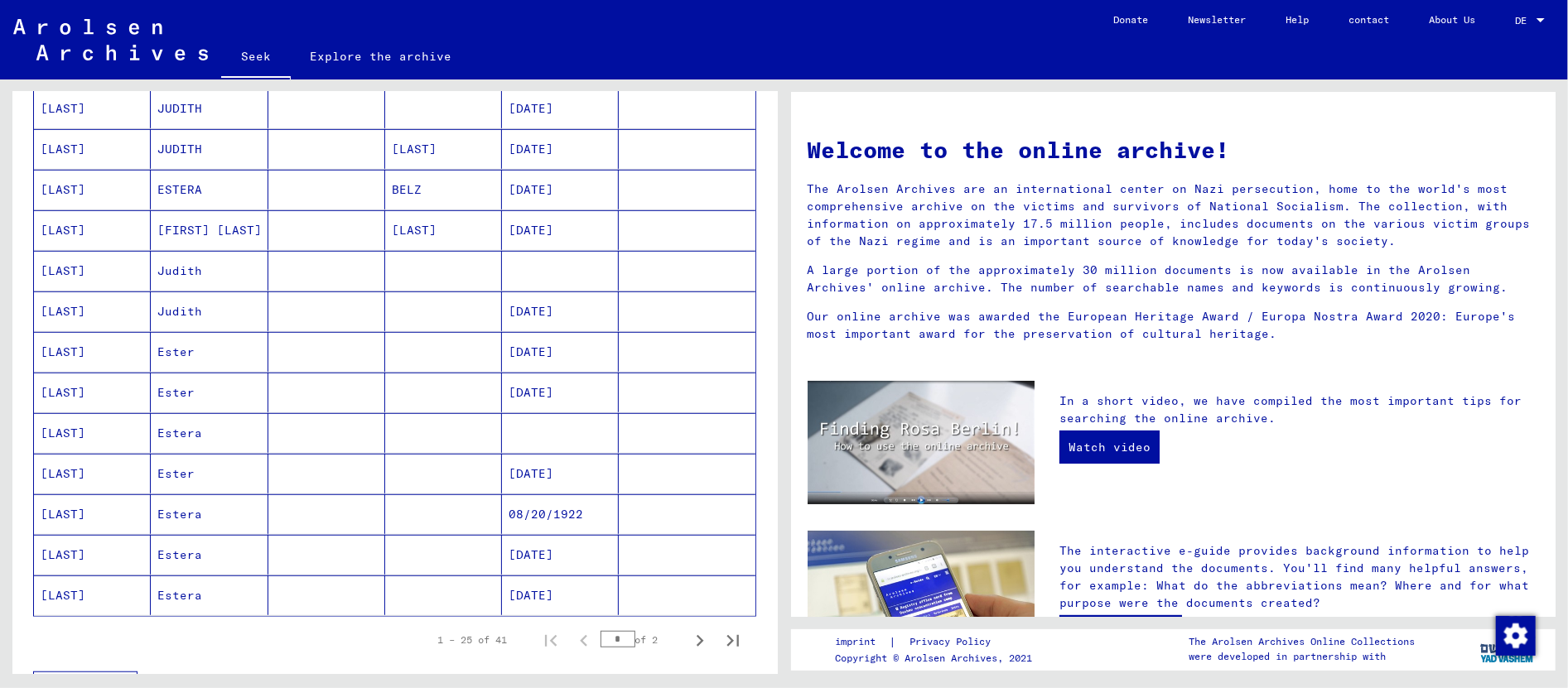 scroll, scrollTop: 874, scrollLeft: 0, axis: vertical 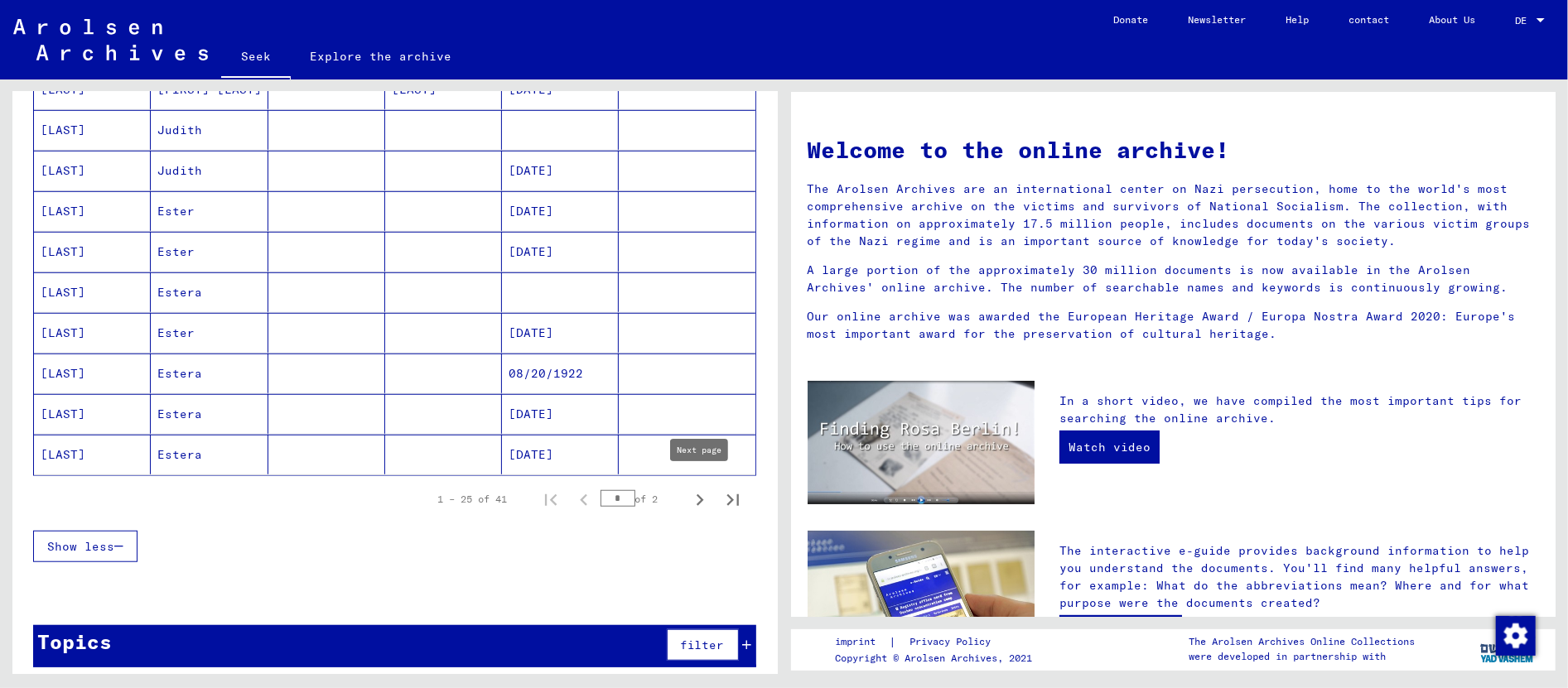 click 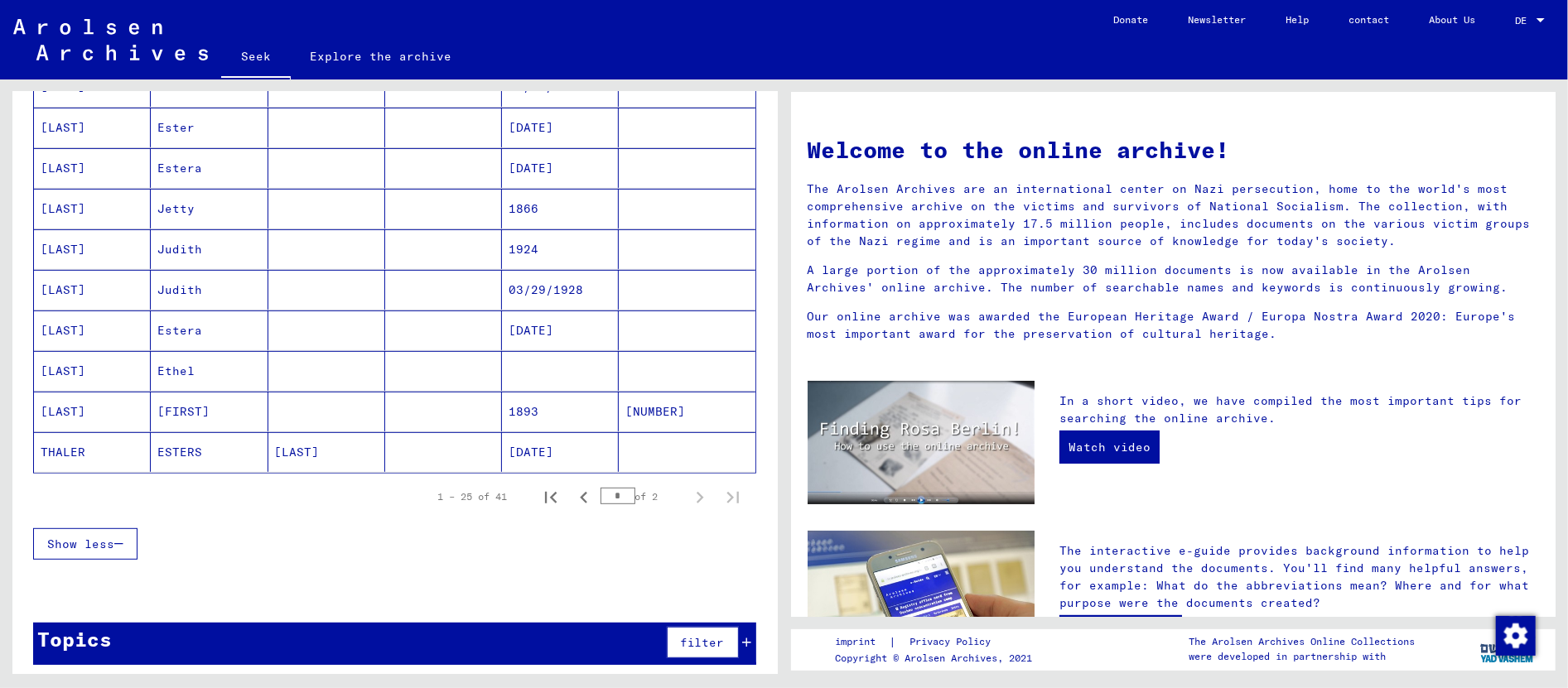 click on "ESTERS" 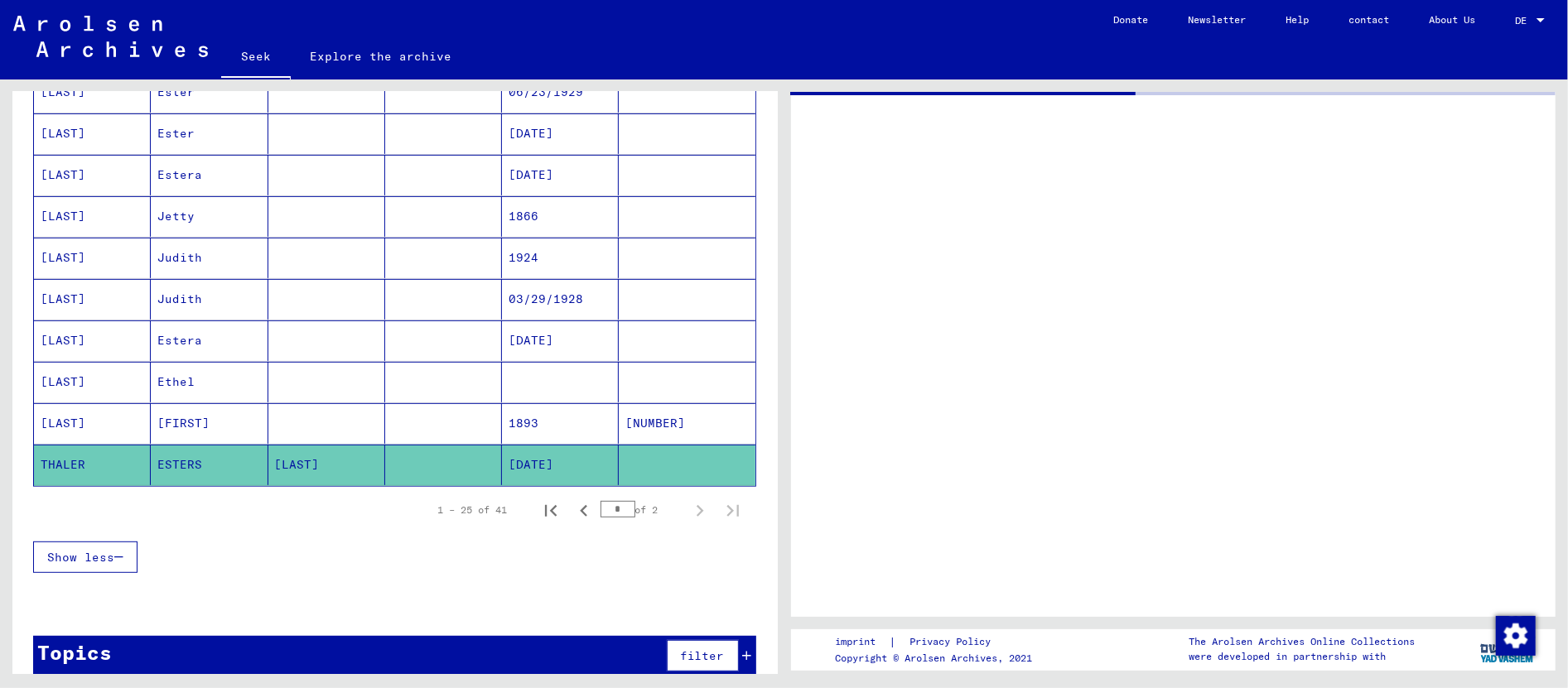scroll, scrollTop: 521, scrollLeft: 0, axis: vertical 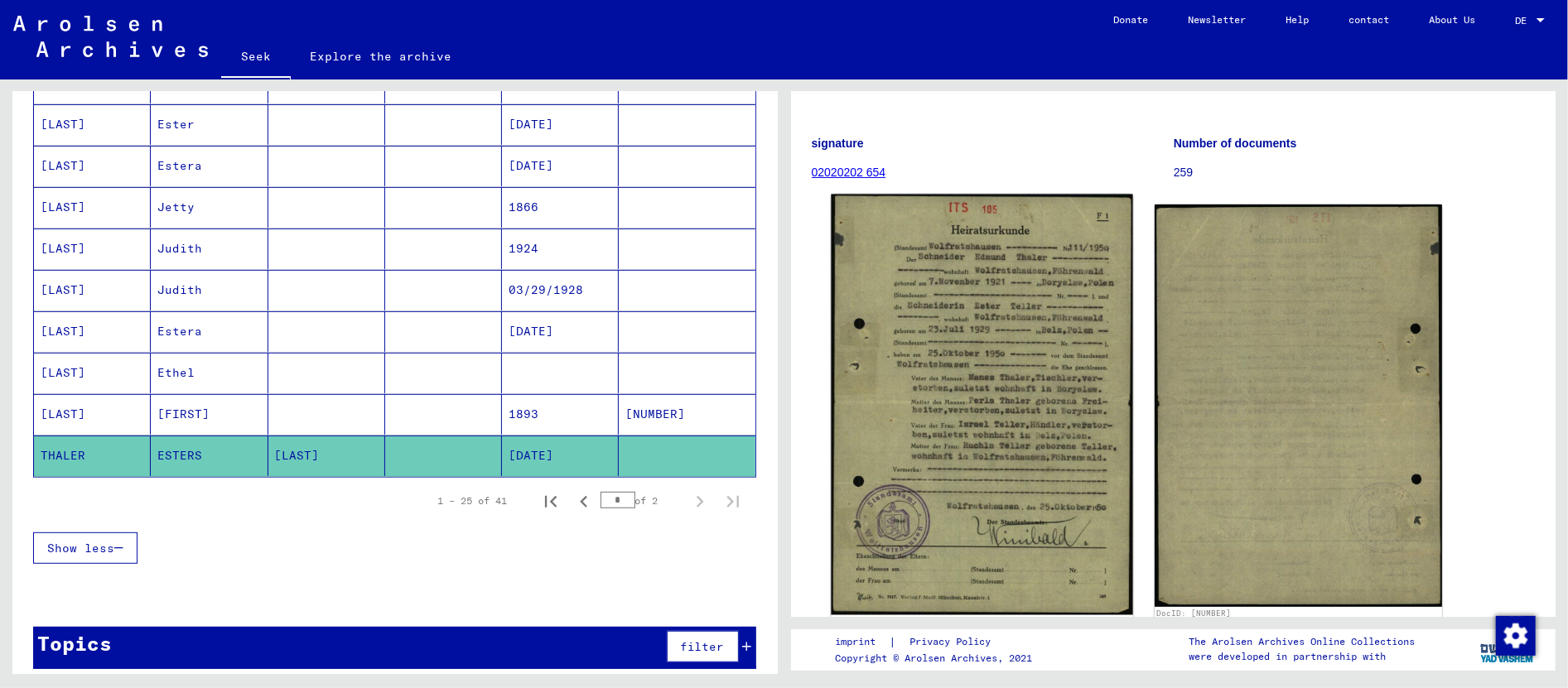 click 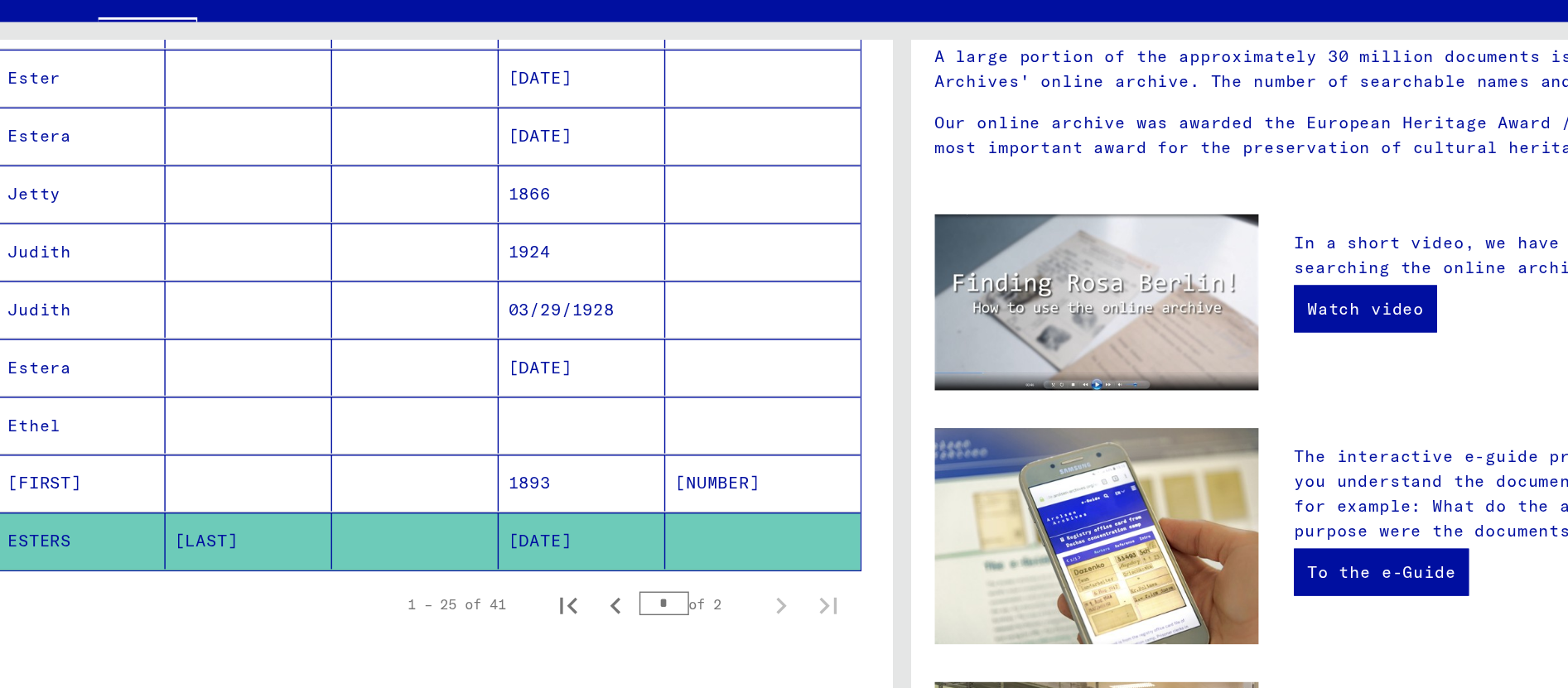 scroll, scrollTop: 0, scrollLeft: 0, axis: both 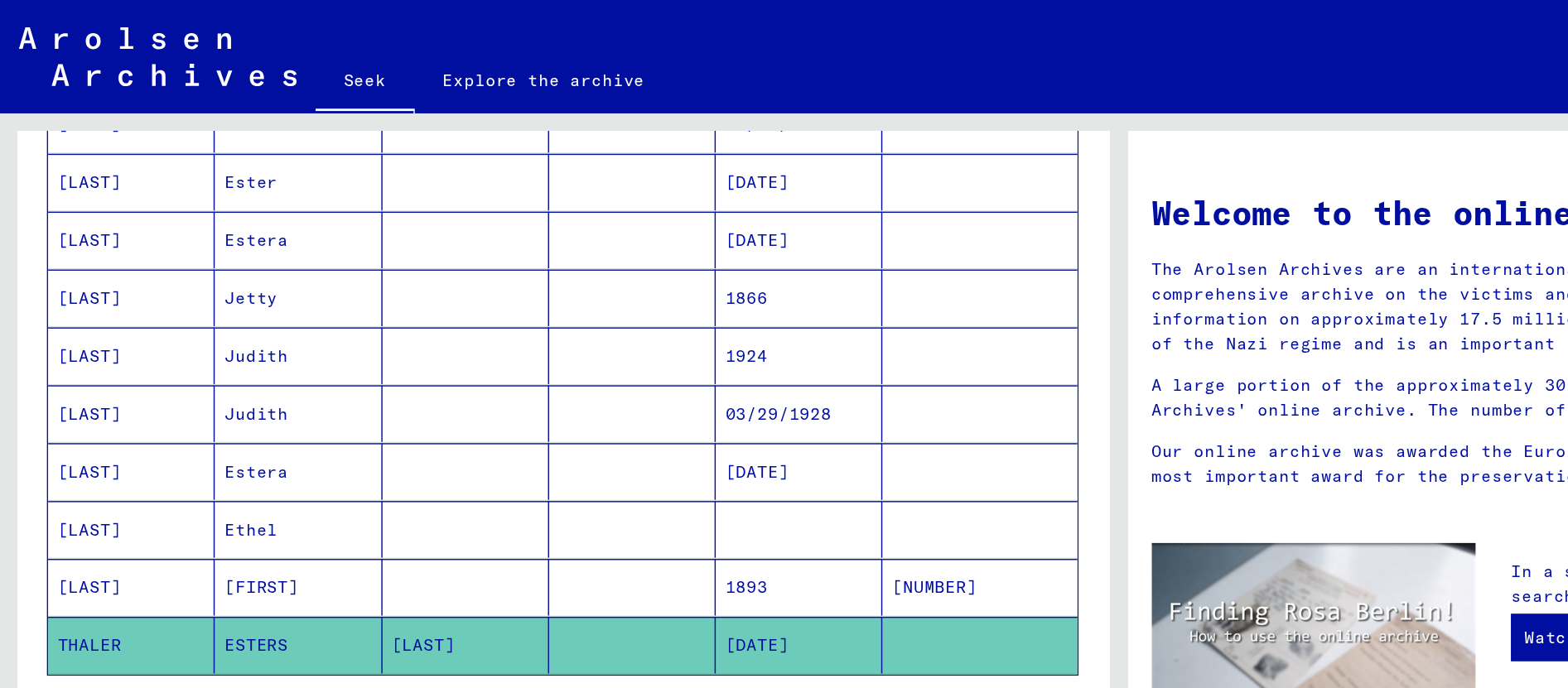 click on "[LAST]" at bounding box center (92, 249) 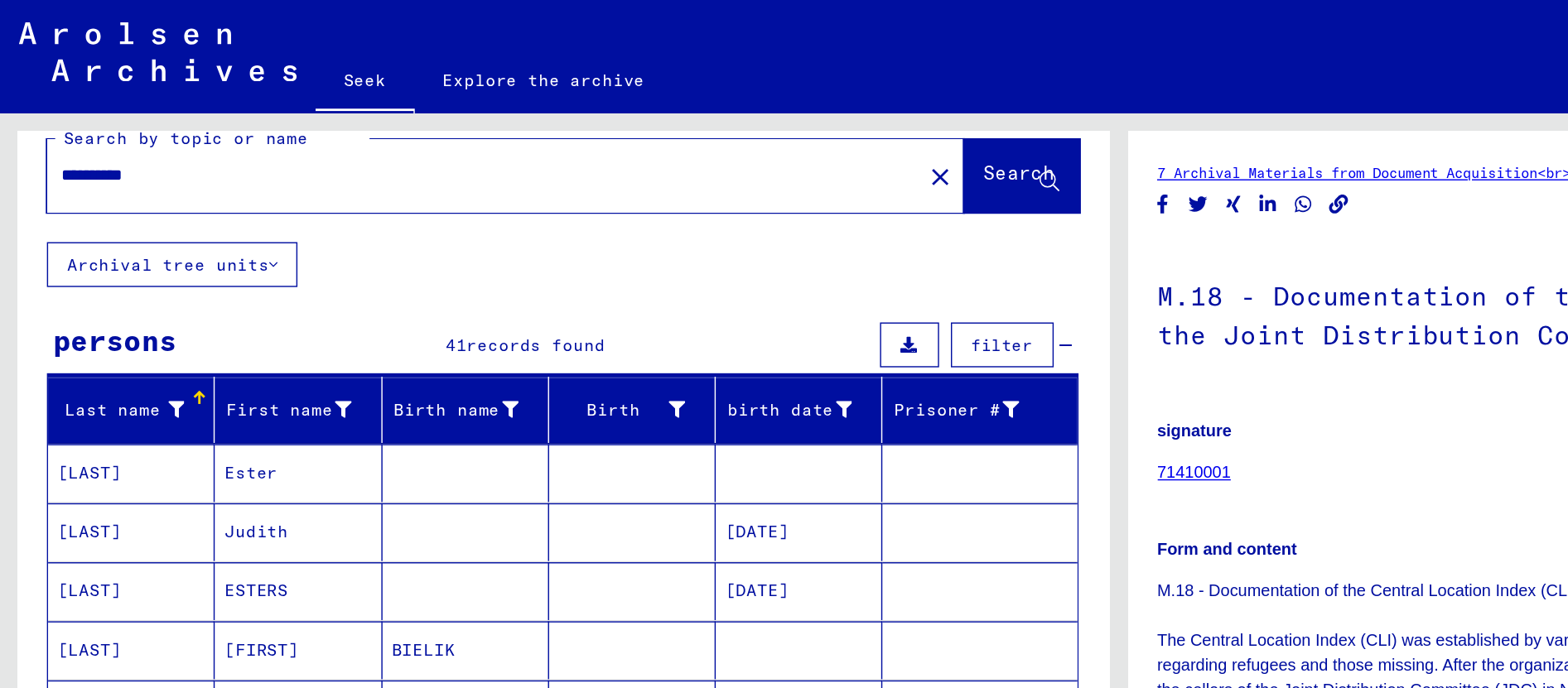 scroll, scrollTop: 0, scrollLeft: 0, axis: both 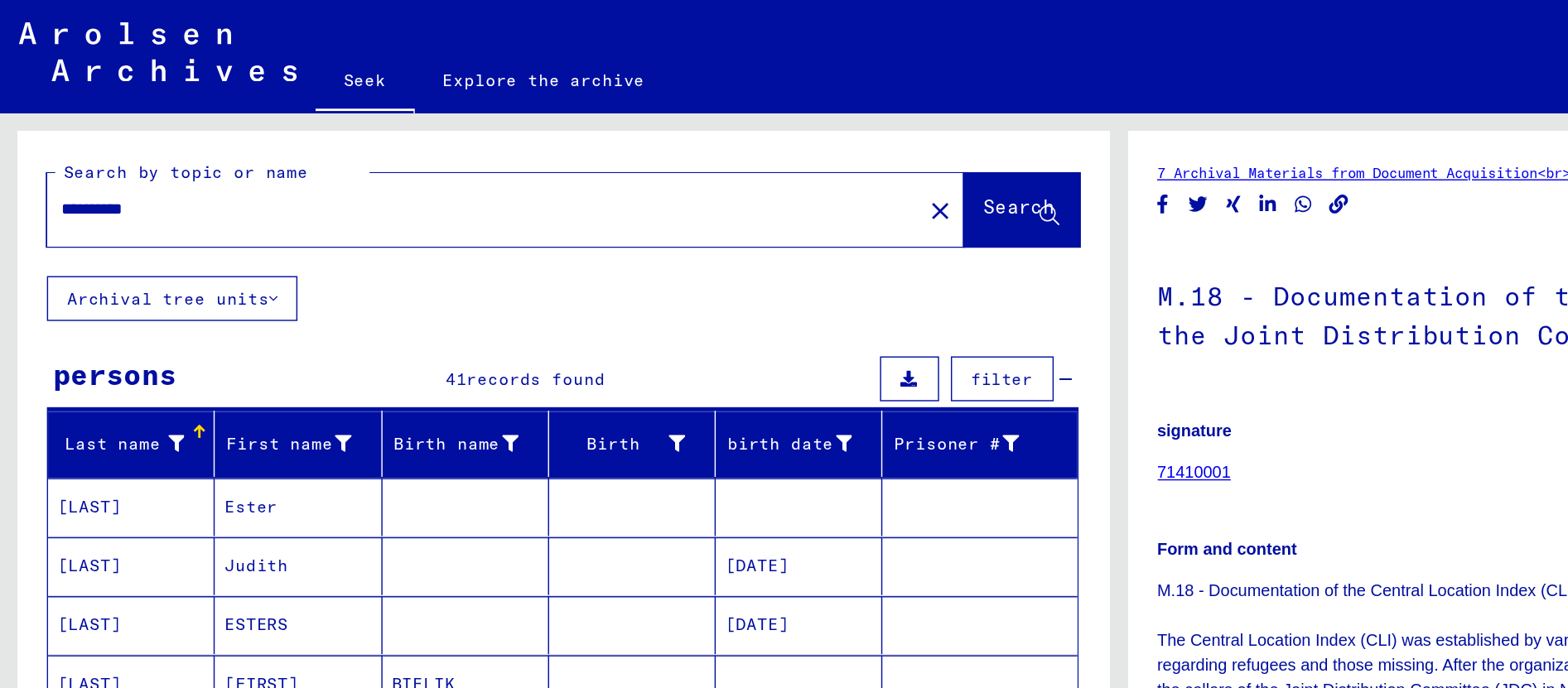 click on "**********" at bounding box center [340, 147] 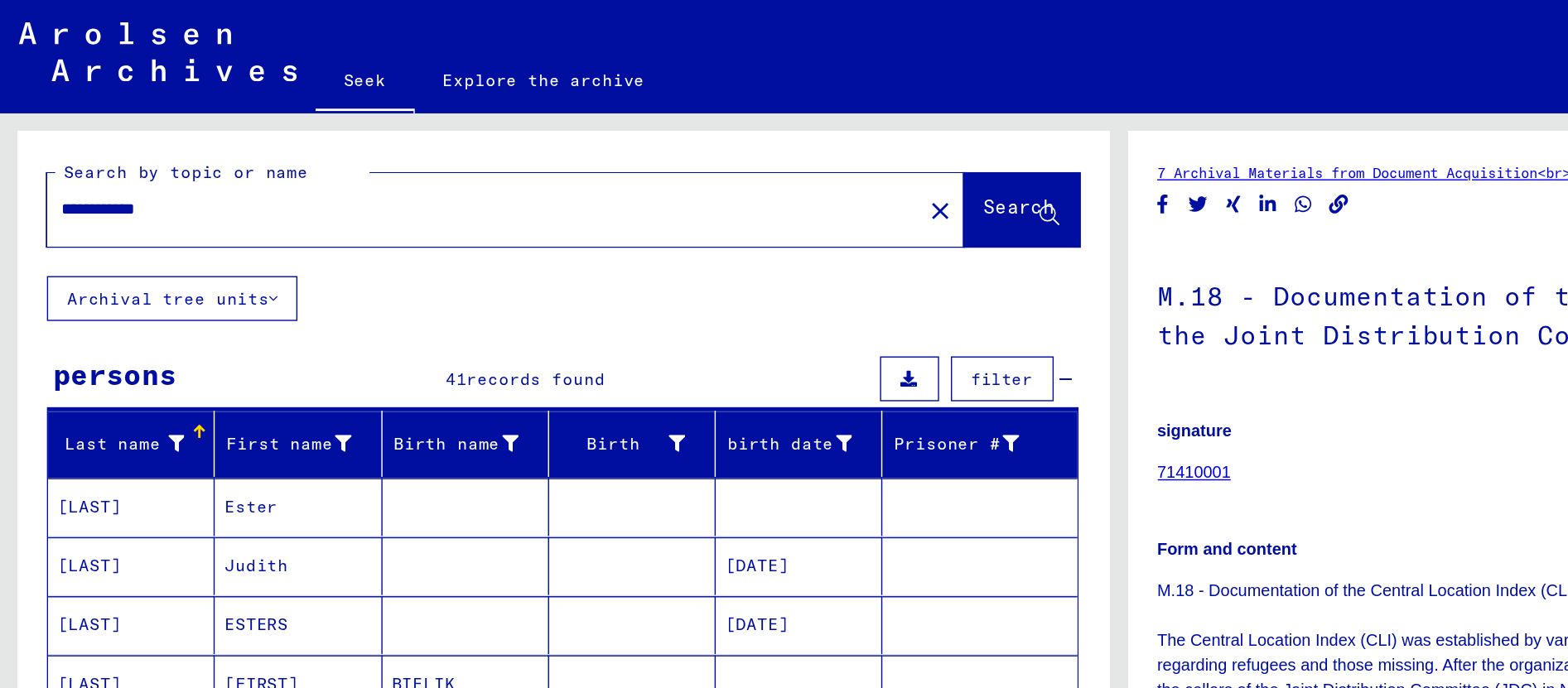 click on "**********" at bounding box center [340, 147] 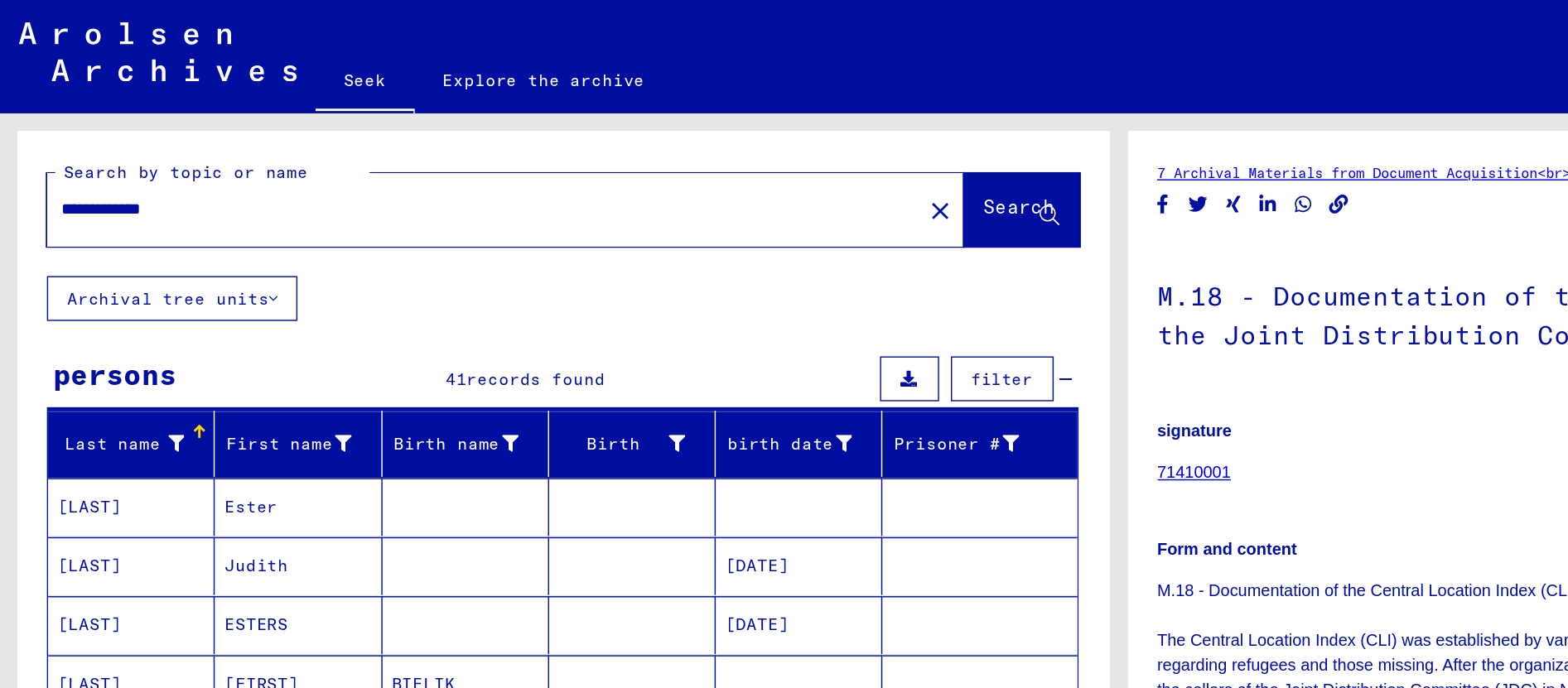 type on "**********" 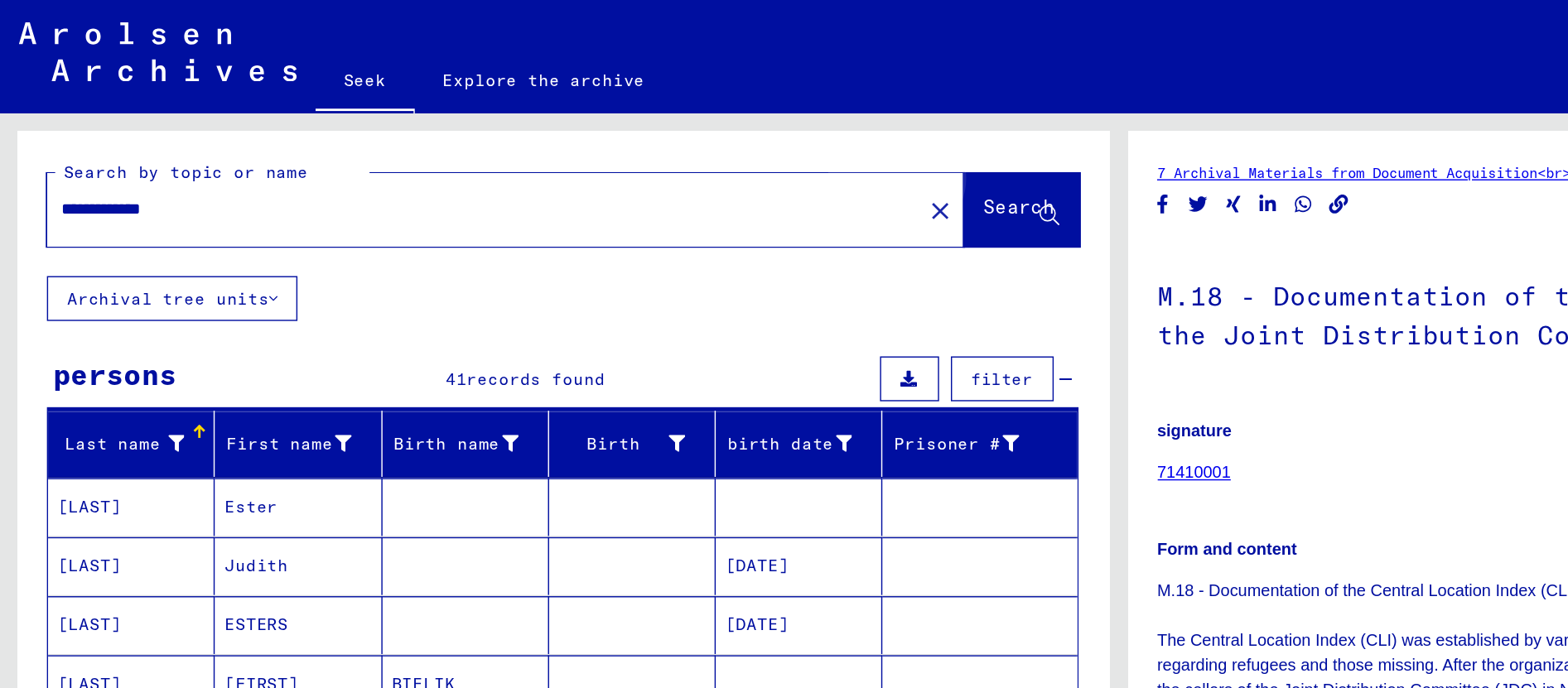 click on "Search" 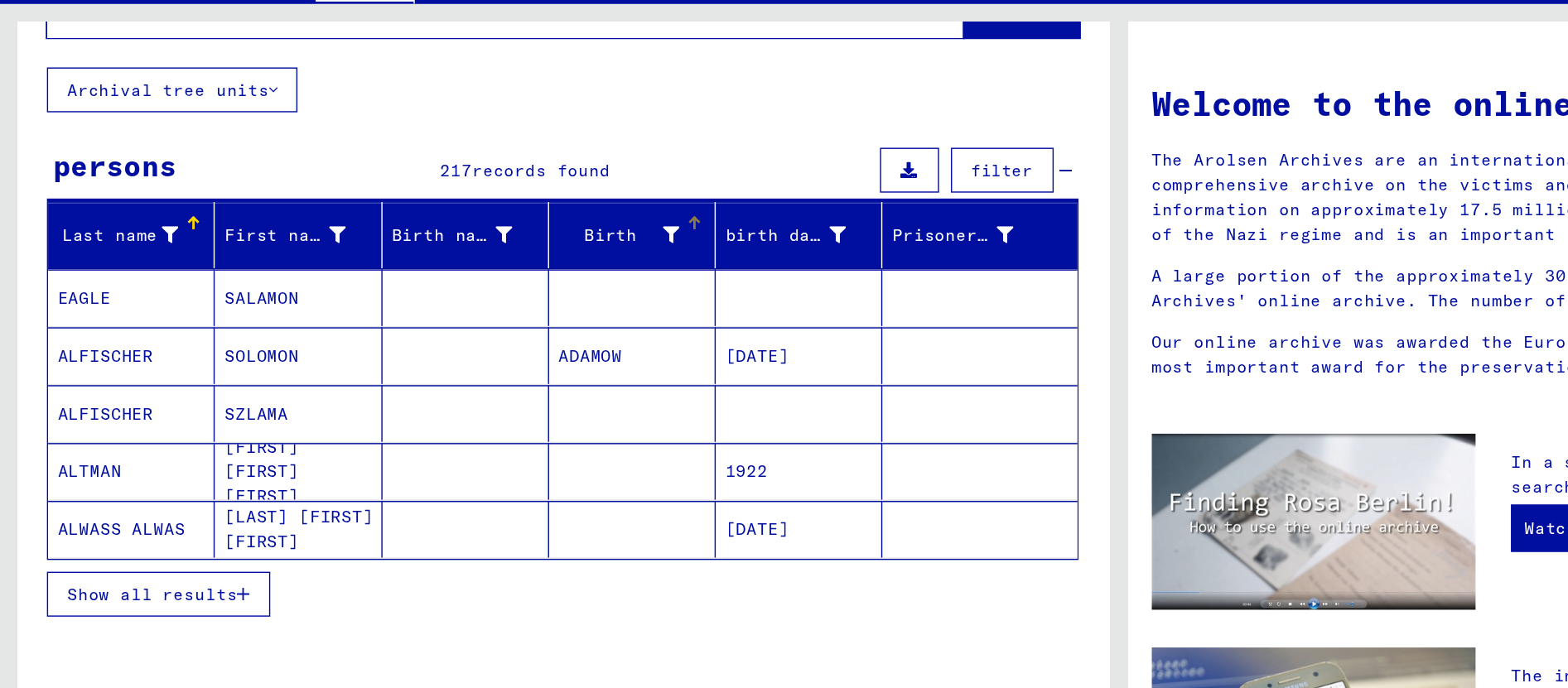 scroll, scrollTop: 75, scrollLeft: 0, axis: vertical 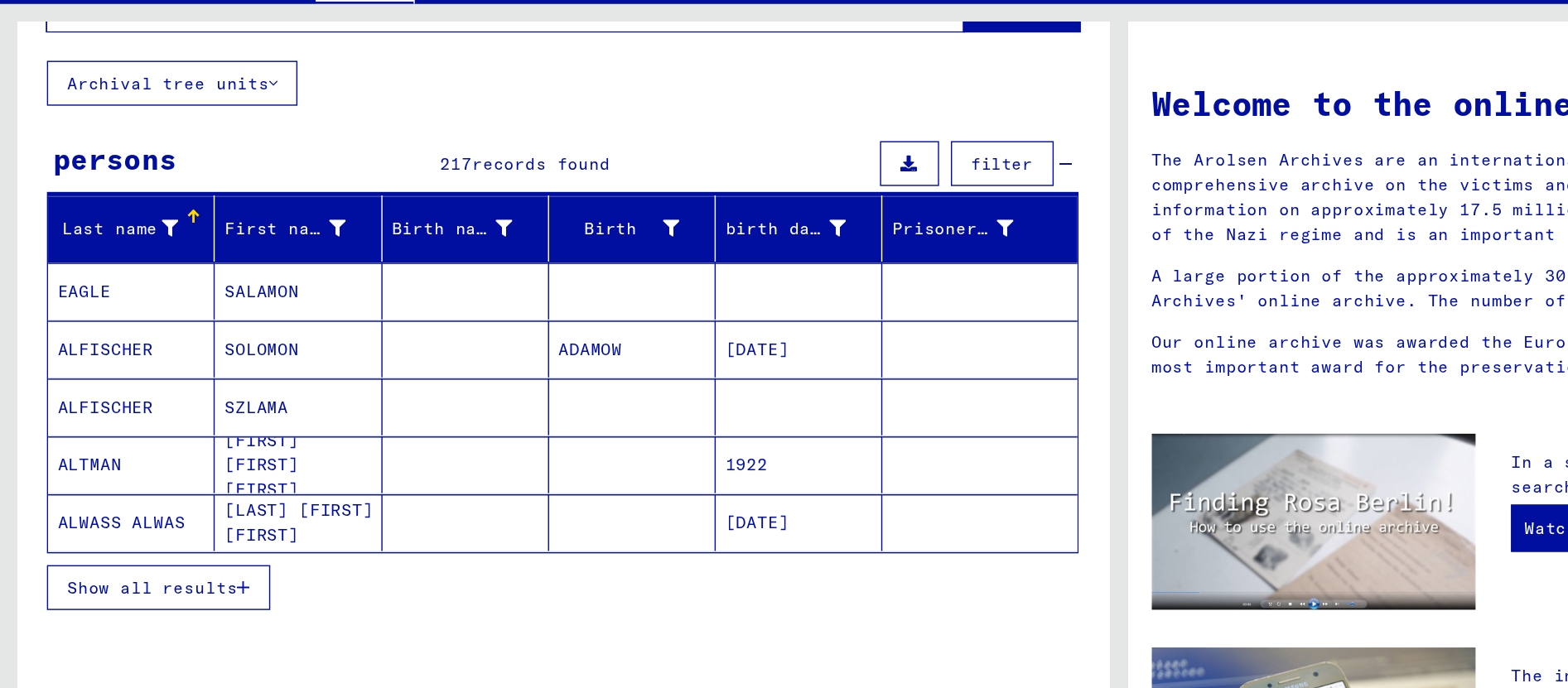 click on "Show all results" at bounding box center [107, 488] 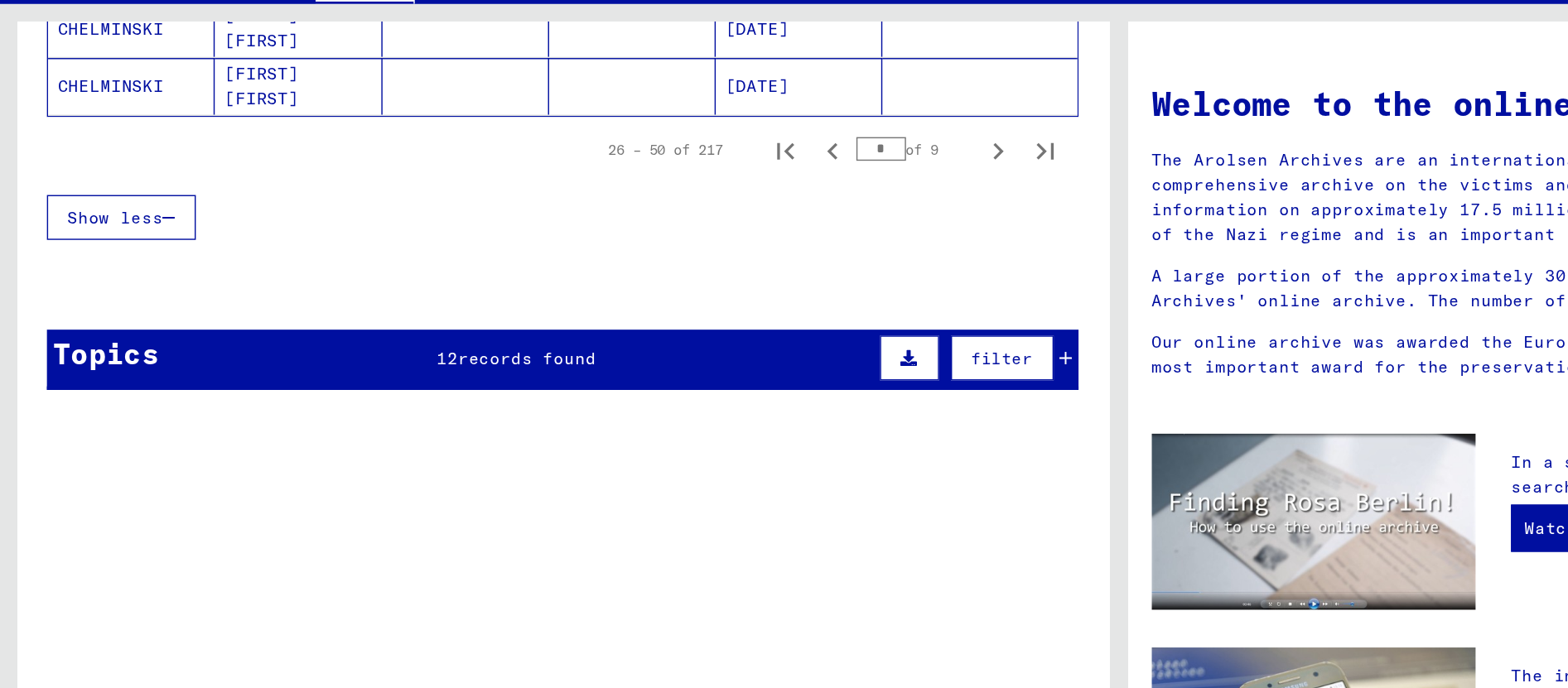 scroll, scrollTop: 1048, scrollLeft: 0, axis: vertical 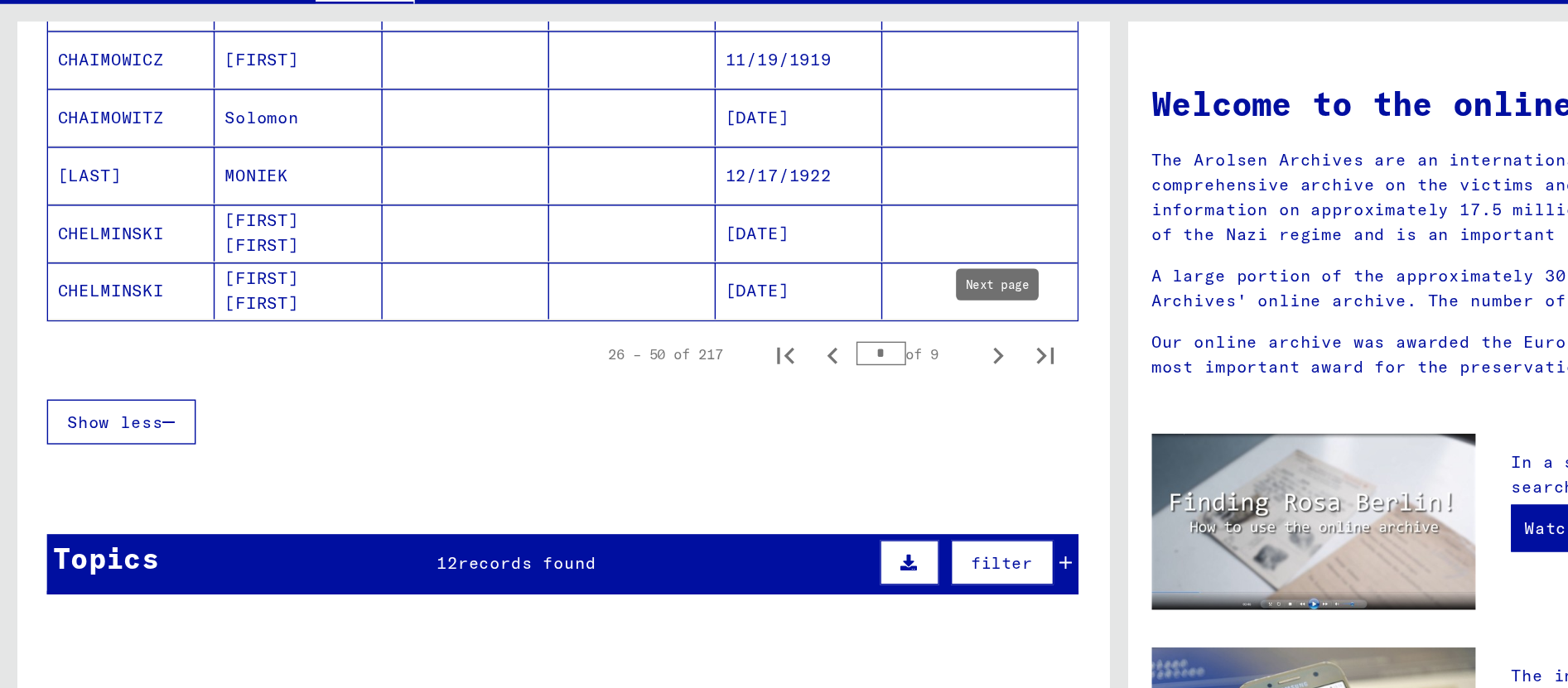 click 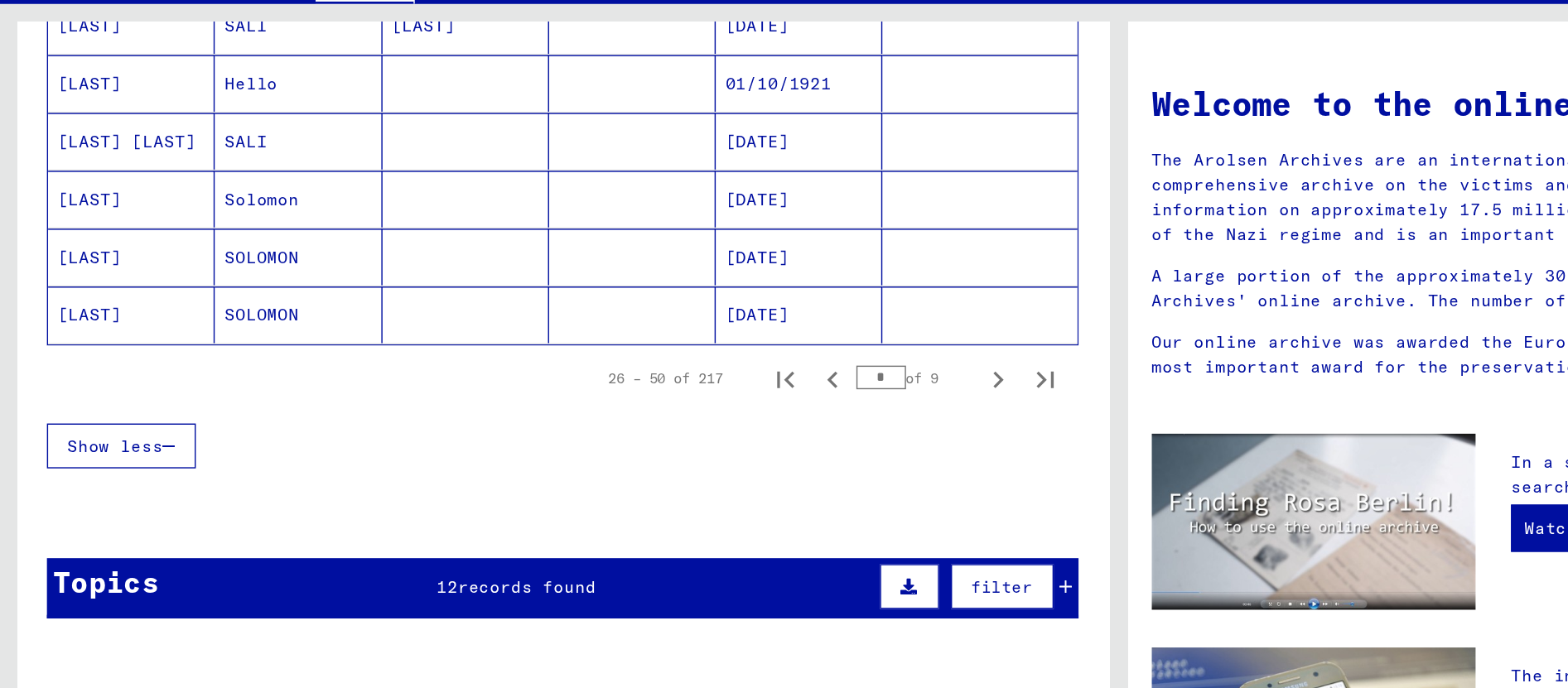 scroll, scrollTop: 967, scrollLeft: 0, axis: vertical 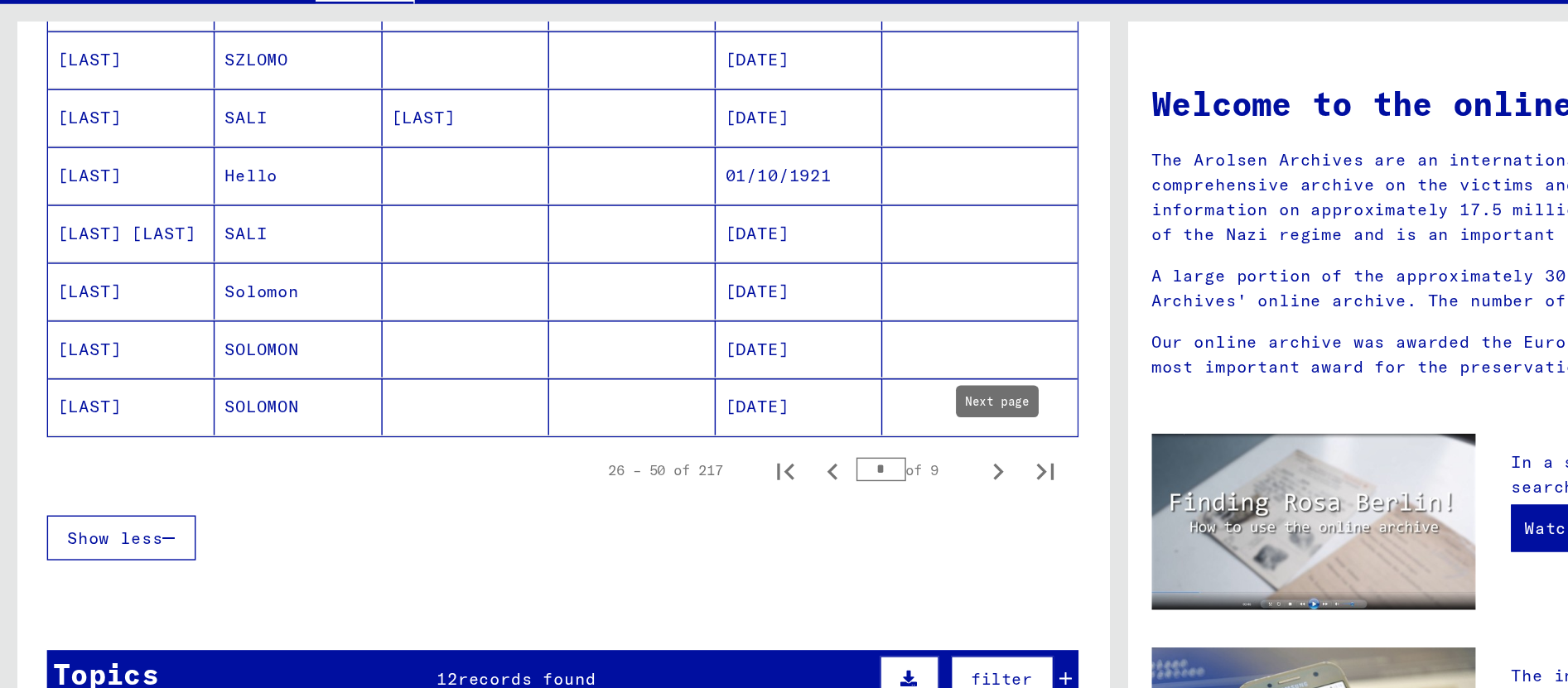 click 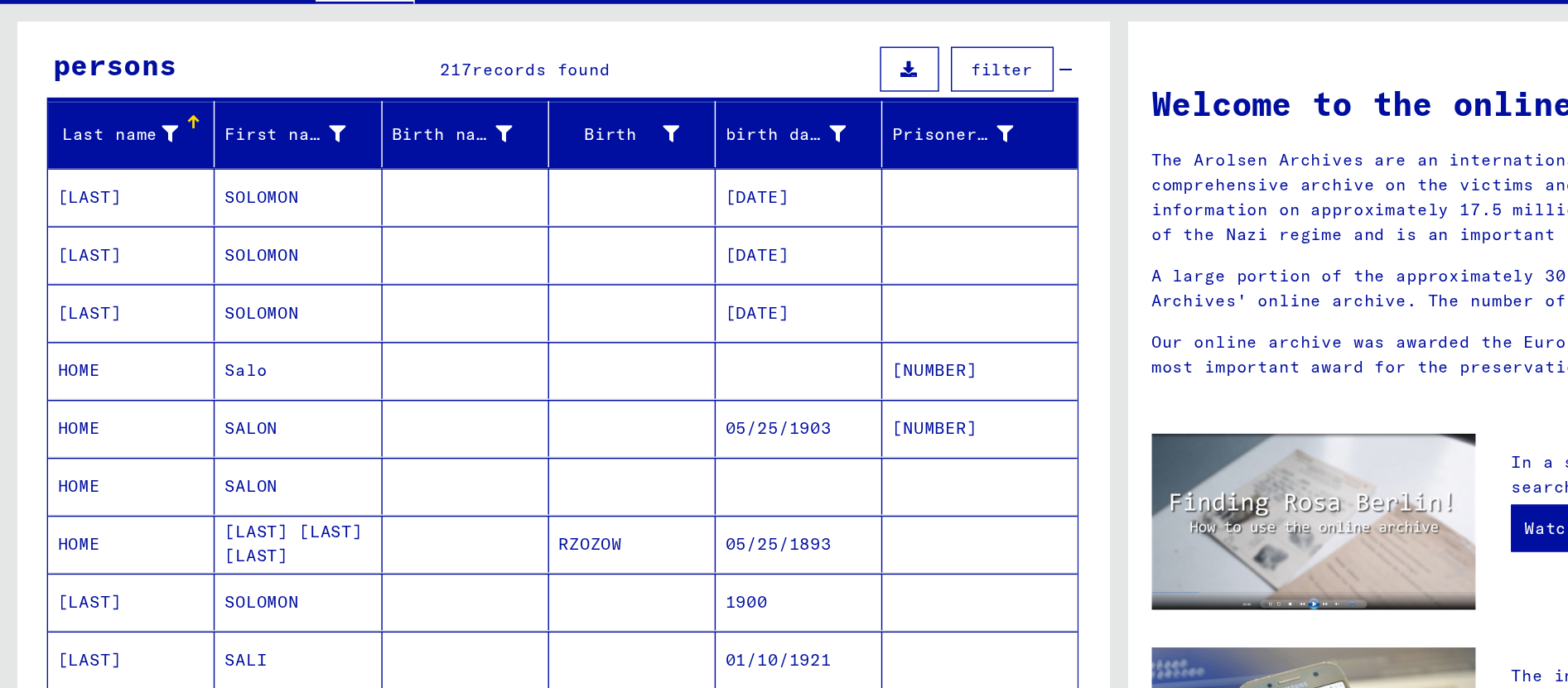 scroll, scrollTop: 94, scrollLeft: 0, axis: vertical 